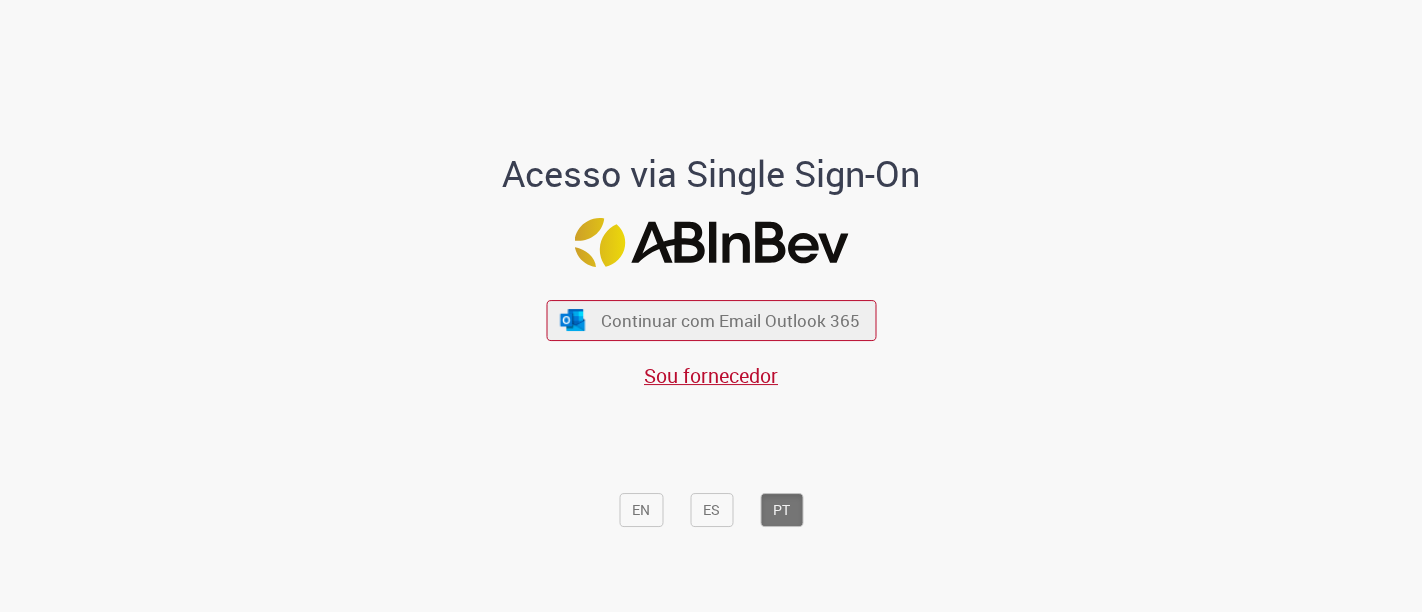 scroll, scrollTop: 0, scrollLeft: 0, axis: both 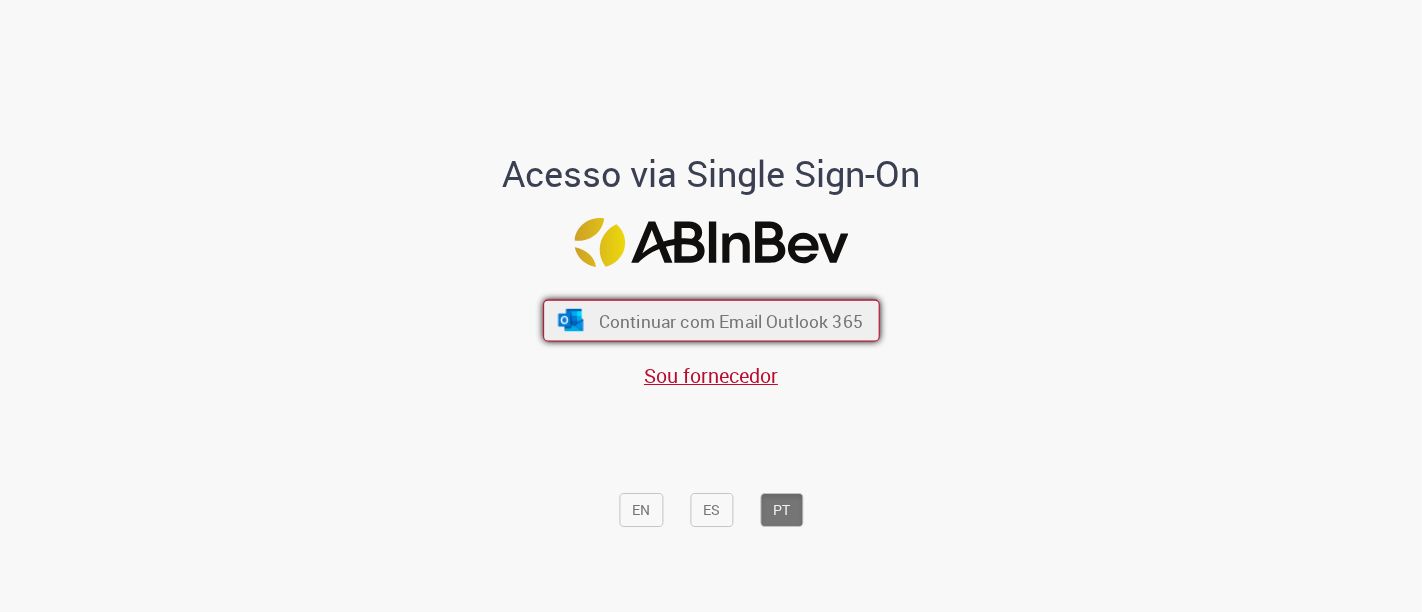 click on "Continuar com Email Outlook 365" at bounding box center [730, 320] 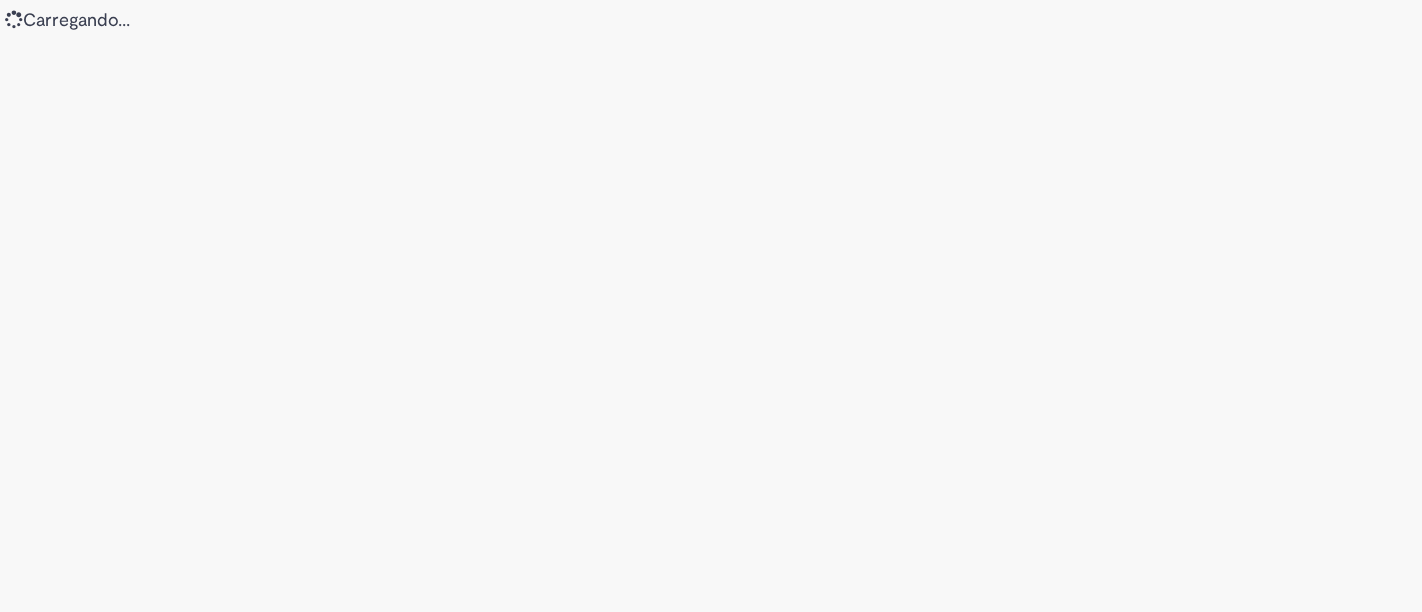 scroll, scrollTop: 0, scrollLeft: 0, axis: both 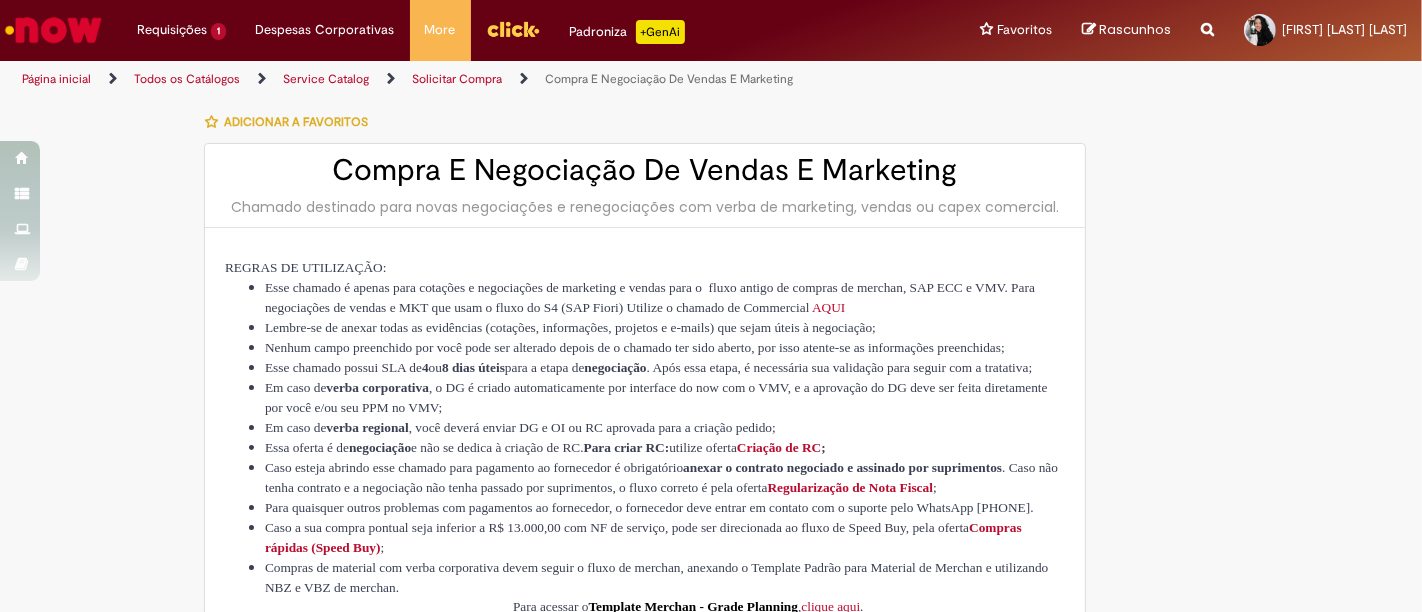 type on "********" 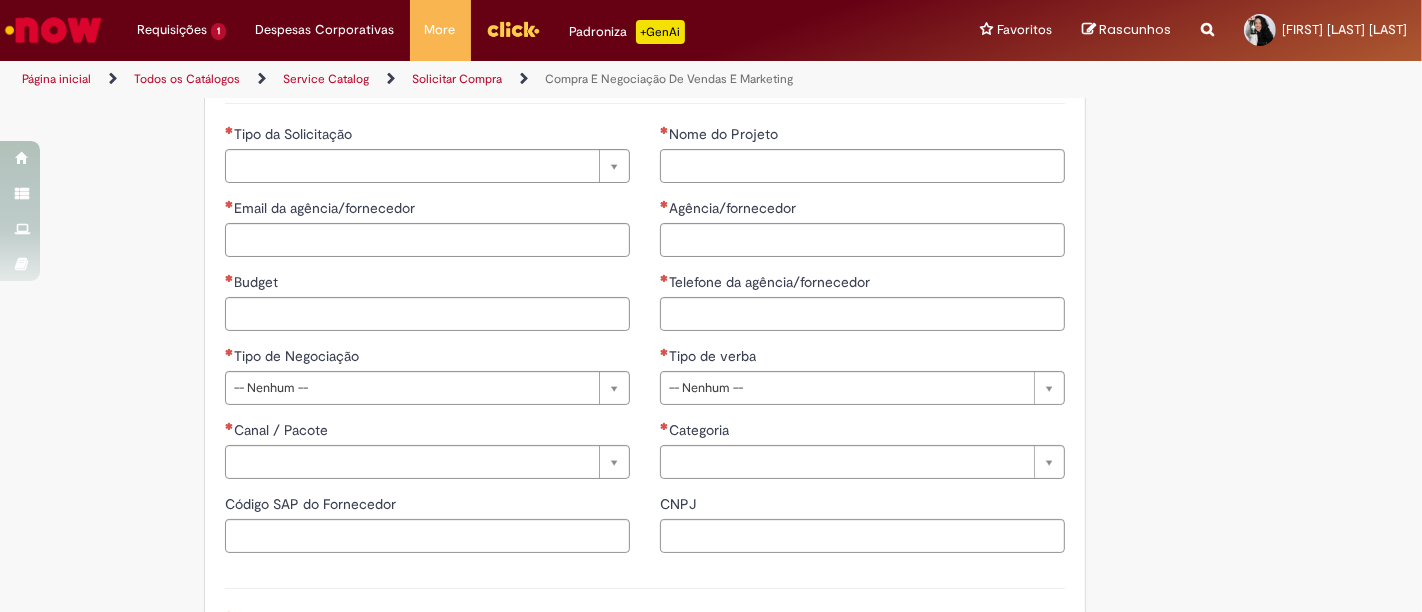 scroll, scrollTop: 450, scrollLeft: 0, axis: vertical 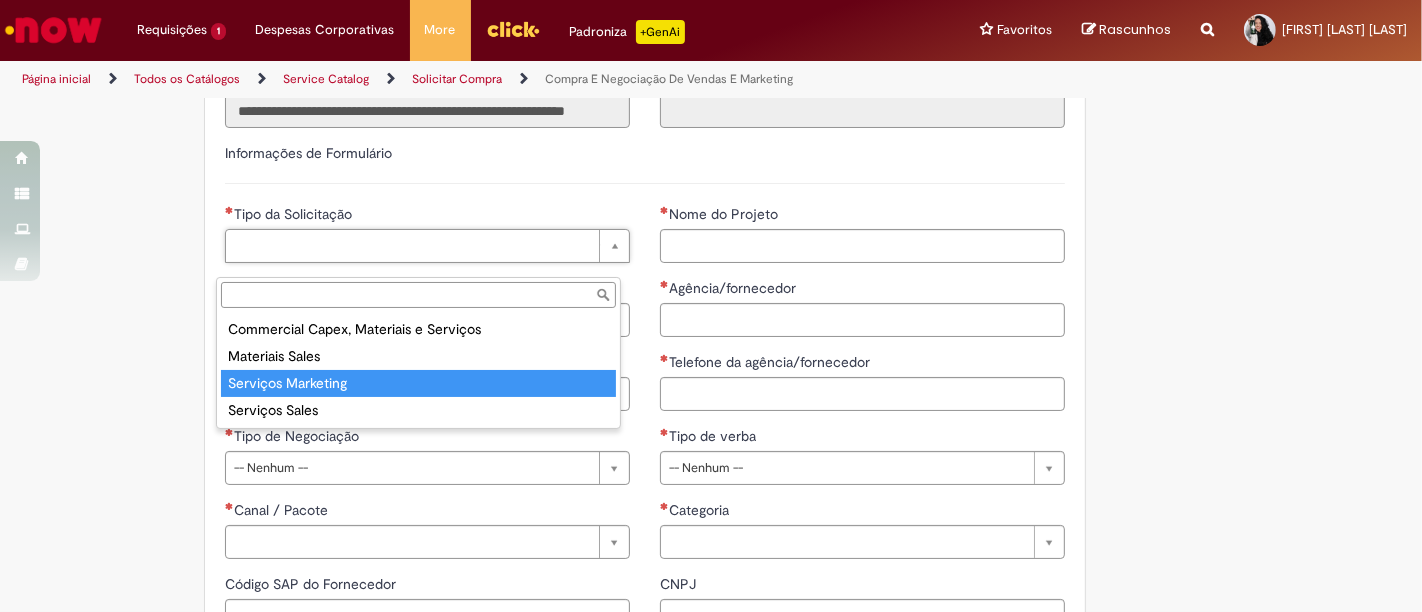 type on "**********" 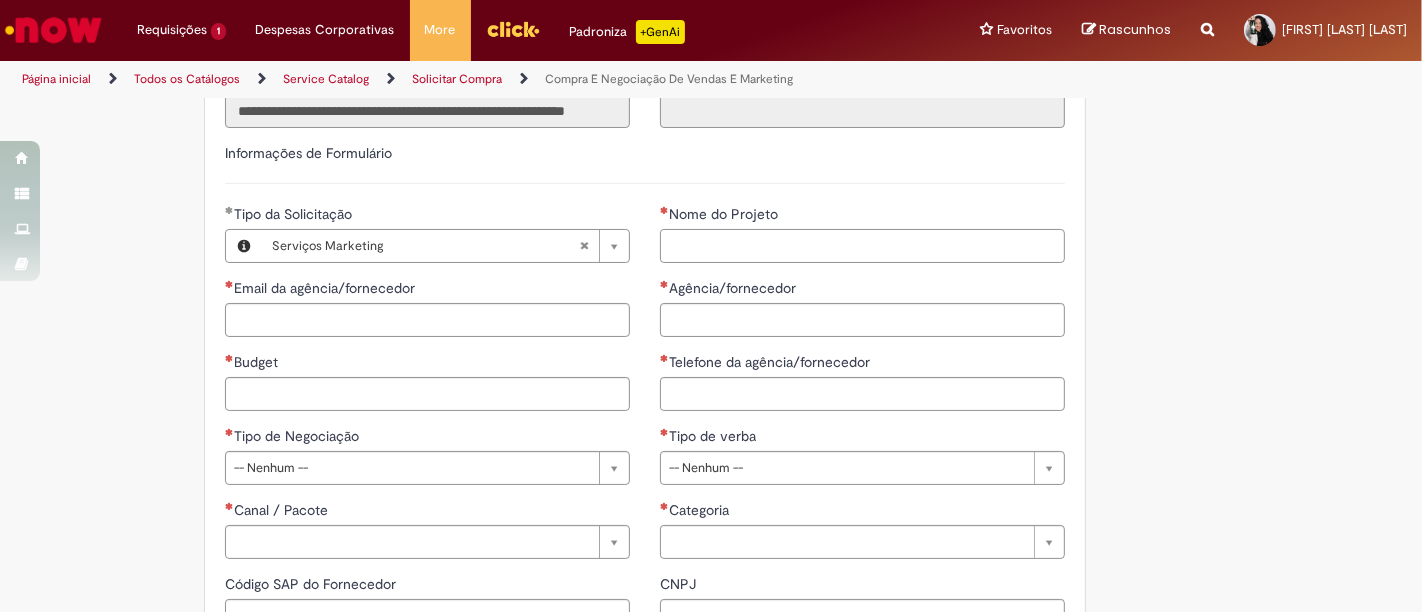 click on "Nome do Projeto" at bounding box center [862, 246] 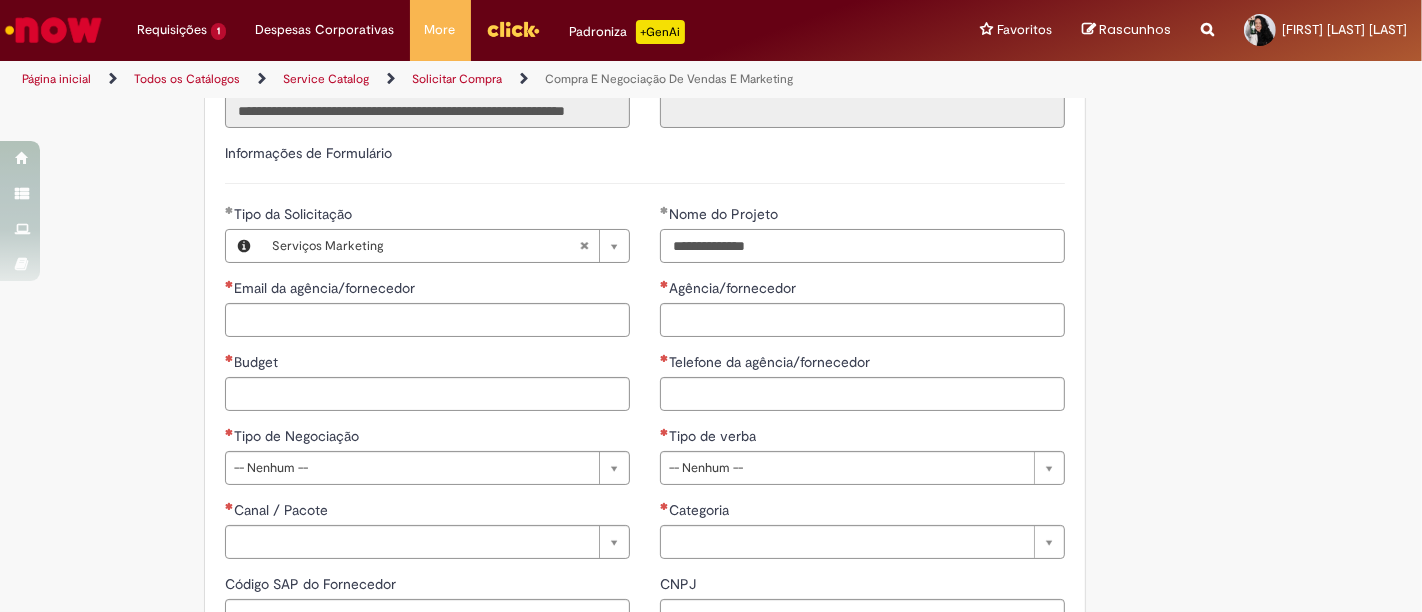 type on "**********" 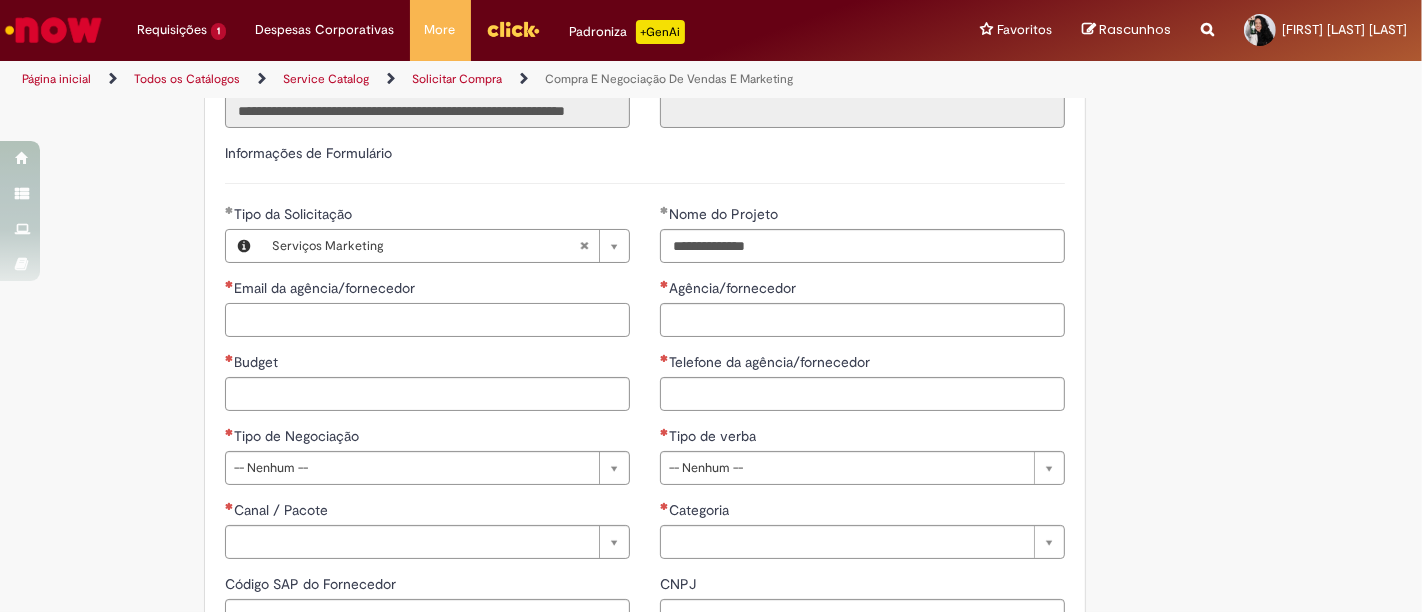 click on "Email da agência/fornecedor" at bounding box center (427, 320) 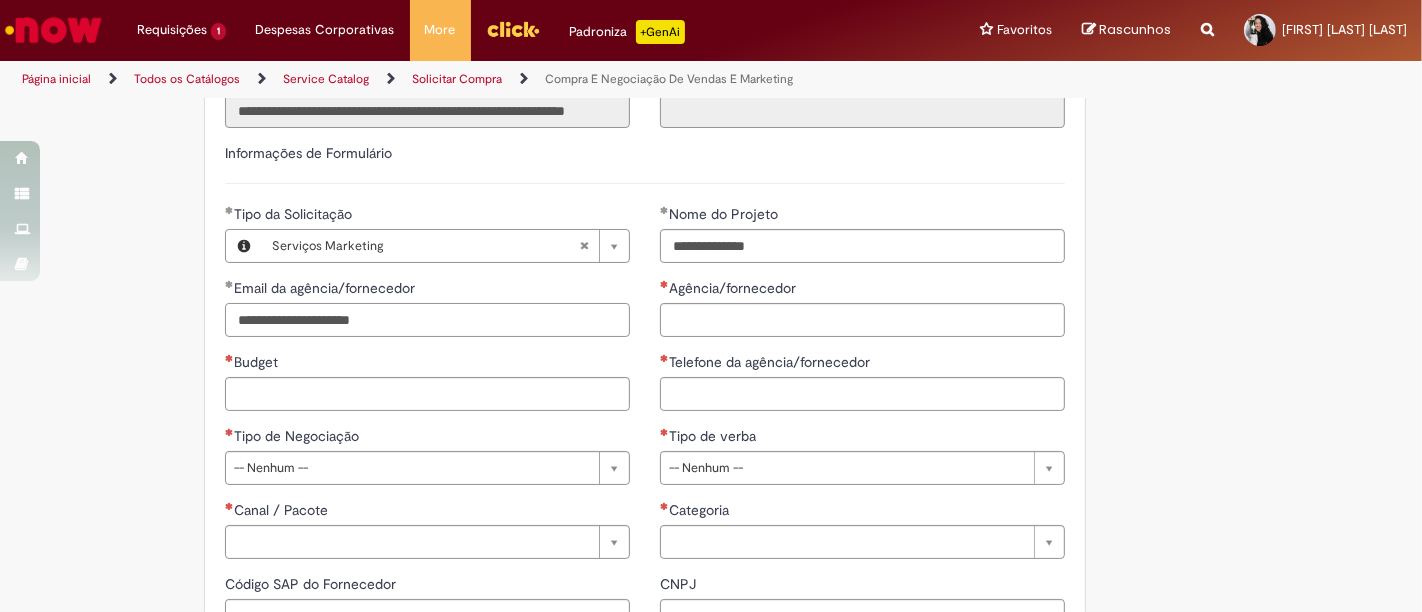 type on "**********" 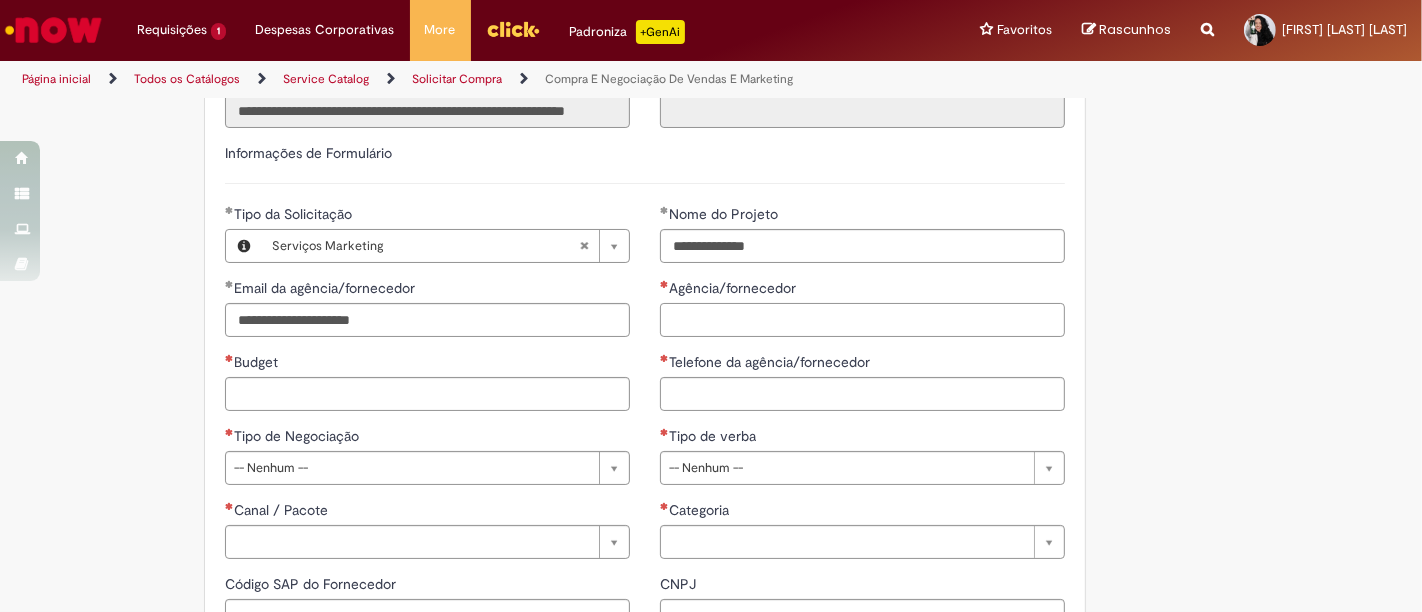 click on "Agência/fornecedor" at bounding box center [862, 320] 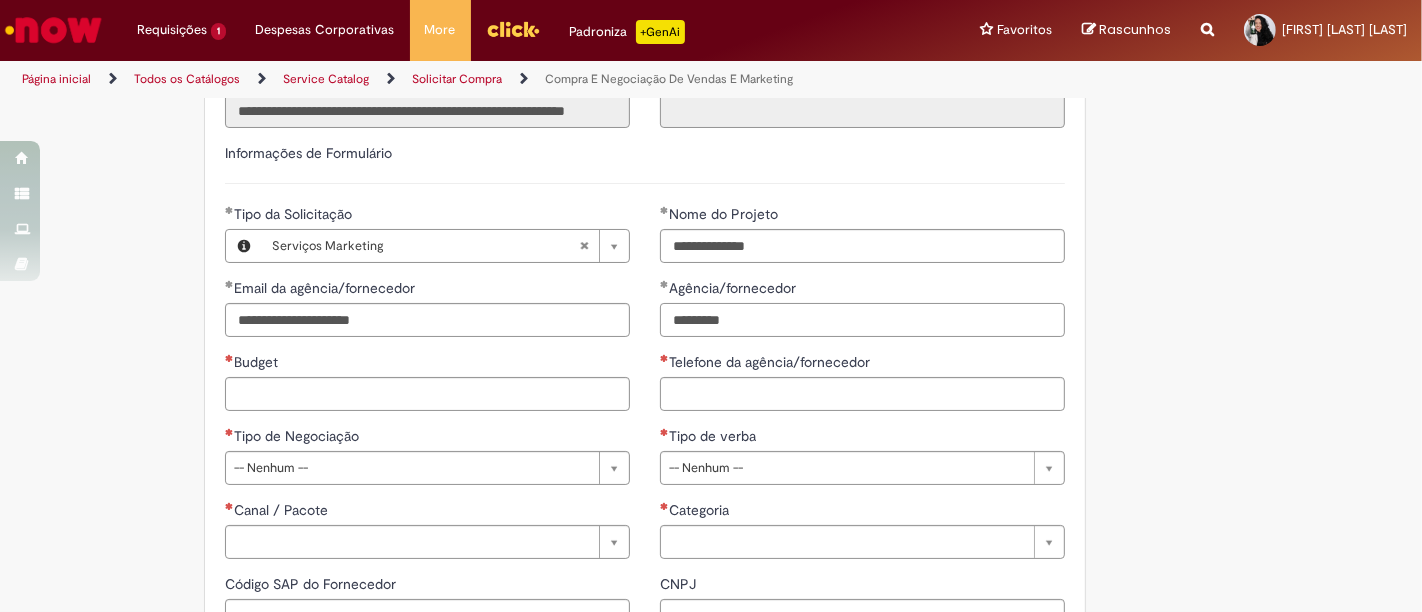 type on "*********" 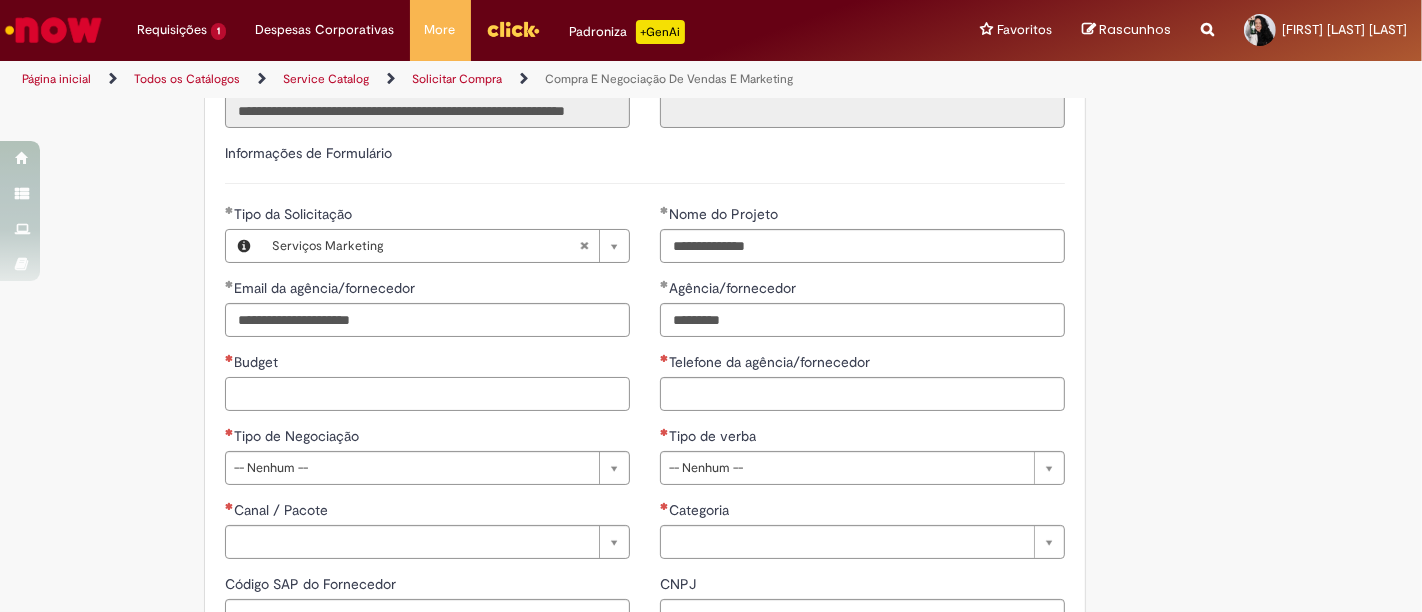 click on "Budget" at bounding box center [427, 394] 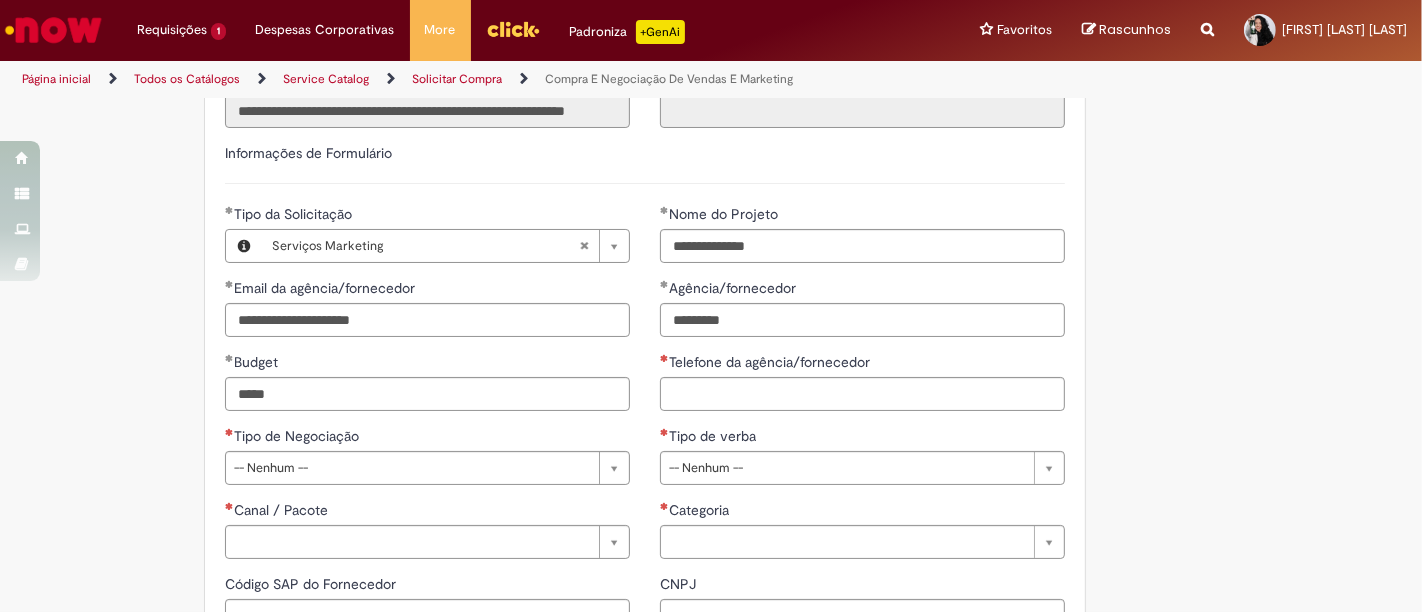 type on "**********" 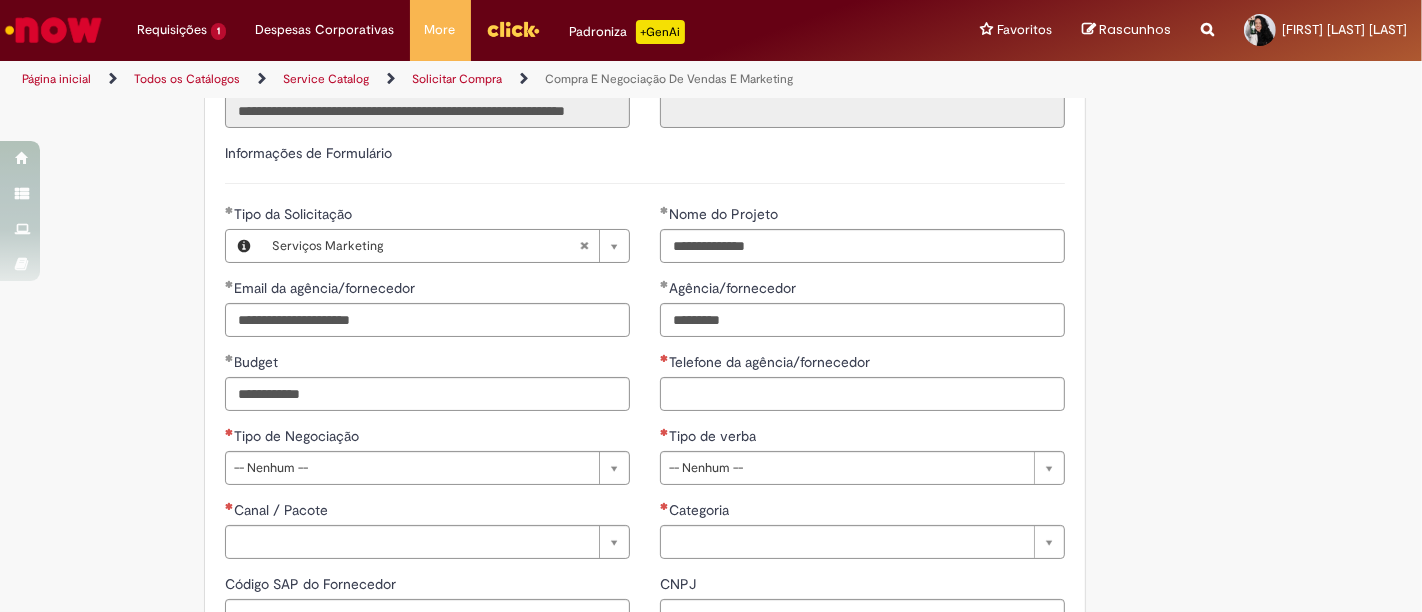 click on "Tire dúvidas com LupiAssist    +GenAI
Oi! Eu sou LupiAssist, uma Inteligência Artificial Generativa em constante aprendizado   Meu conteúdo é monitorado para trazer uma melhor experiência
Dúvidas comuns:
Só mais um instante, estou consultando nossas bases de conhecimento  e escrevendo a melhor resposta pra você!
Title
Lorem ipsum dolor sit amet    Fazer uma nova pergunta
Gerei esta resposta utilizando IA Generativa em conjunto com os nossos padrões. Em caso de divergência, os documentos oficiais prevalecerão.
Saiba mais em:
Ou ligue para:
E aí, te ajudei?
Sim, obrigado!" at bounding box center [711, 207] 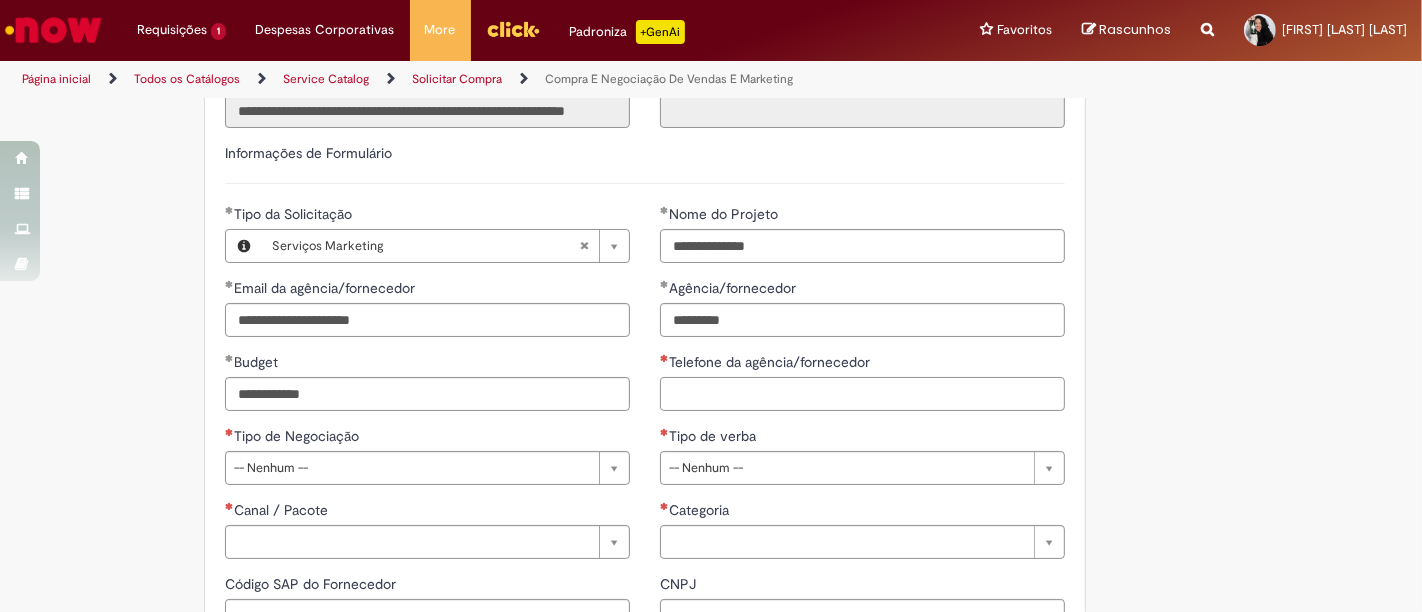 click on "Telefone da agência/fornecedor" at bounding box center [862, 394] 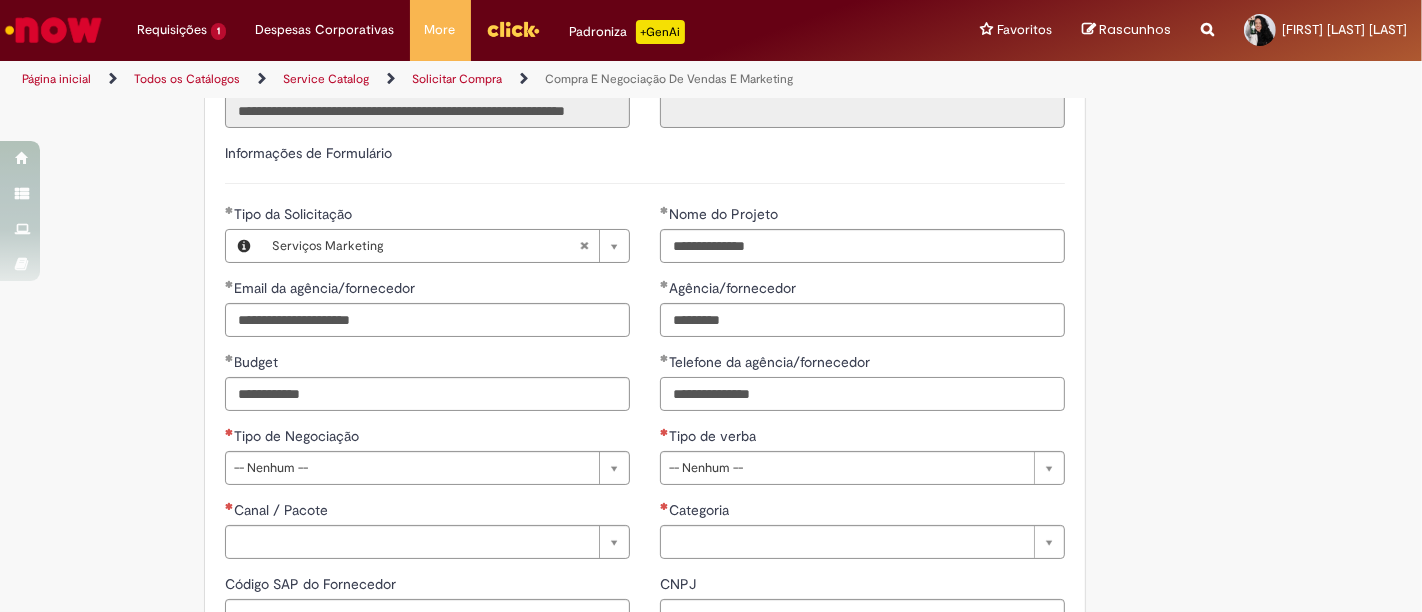 type on "**********" 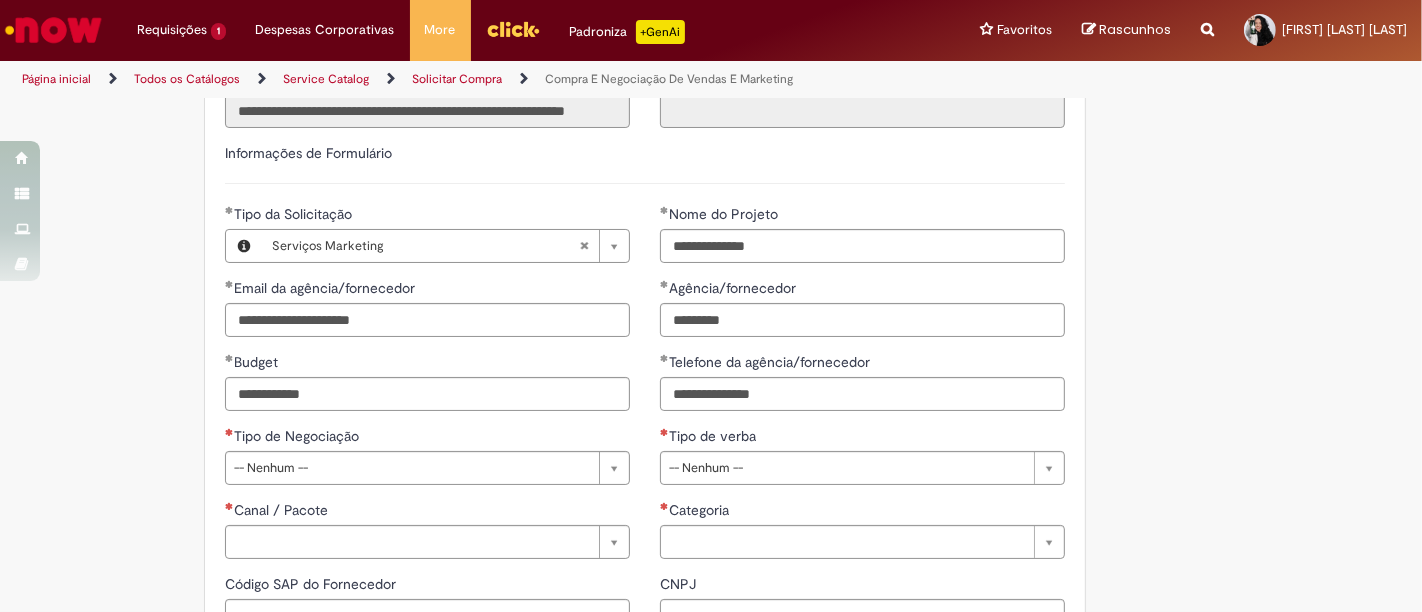 click on "Adicionar a Favoritos
Compra E Negociação De Vendas E Marketing
Chamado destinado para novas negociações e renegociações com verba de marketing, vendas ou capex comercial.
REGRAS DE UTILIZA ÇÃ O:
Esse chamado é apenas para   cotações e negociações de marketing e vendas   para o  fluxo antigo de compras de merchan, SAP ECC e VMV. Para negociações de vendas e MKT que usam o fluxo do S4 (SAP Fiori) Utilize o chamado de Commercial   AQUI
Lembre-se de anexar todas as evidências (cotações, informações, projetos e e-mails) que sejam úteis à negociação;
Nenhum campo preenchido por você pode ser alterado depois de o chamado ter sido aberto, por isso atente-se as informações preenchidas;
Esse chamado possui SLA de  4  ou  8 dias úteis  para a etapa de  negociação . Após essa etapa, é necessária sua validação para seguir com a tratativa;
Em caso de" at bounding box center (711, 207) 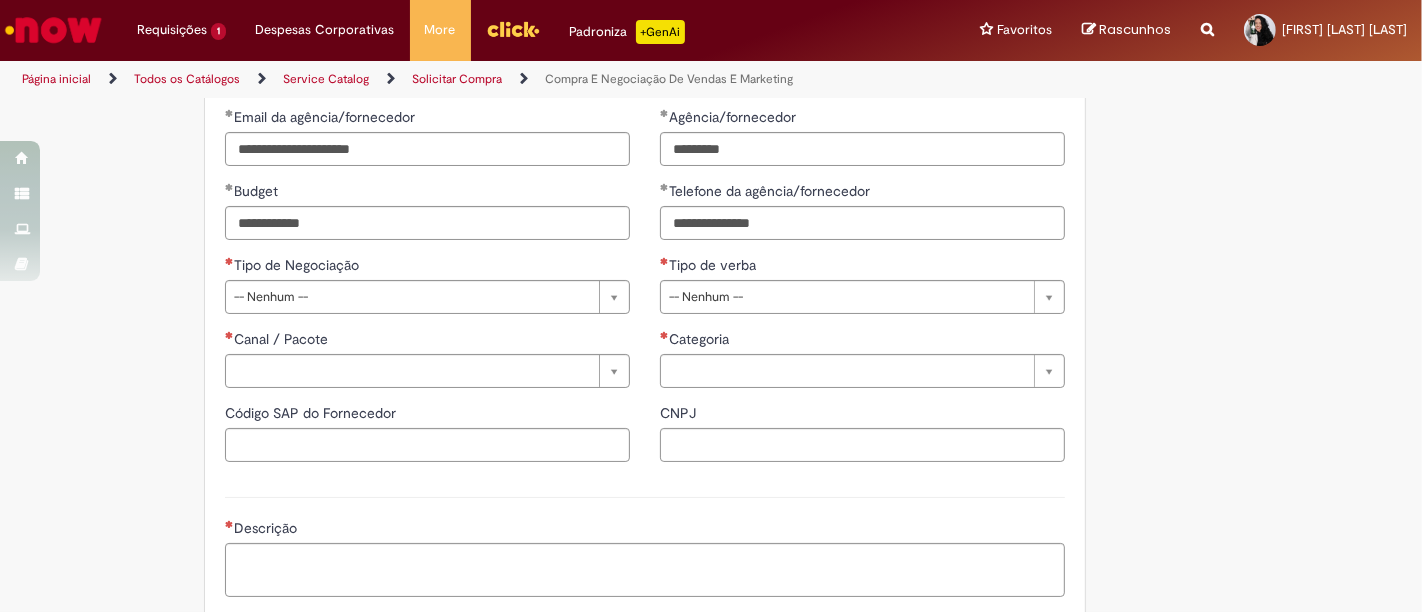 scroll, scrollTop: 905, scrollLeft: 0, axis: vertical 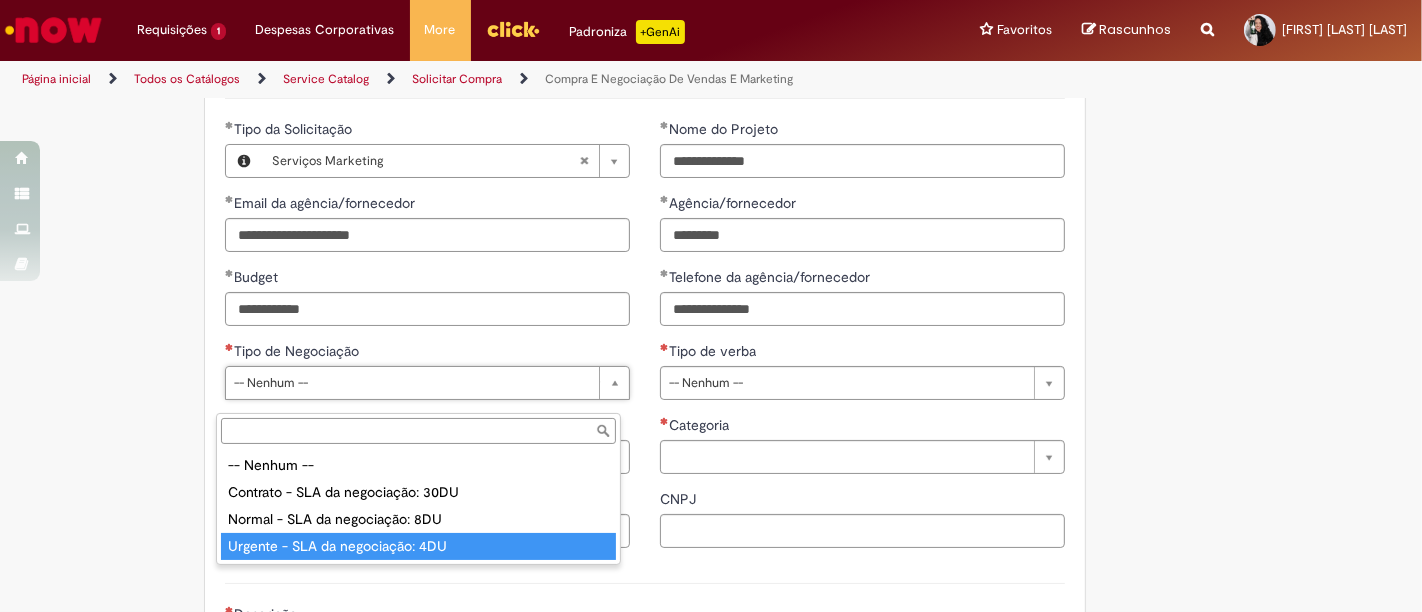 type on "**********" 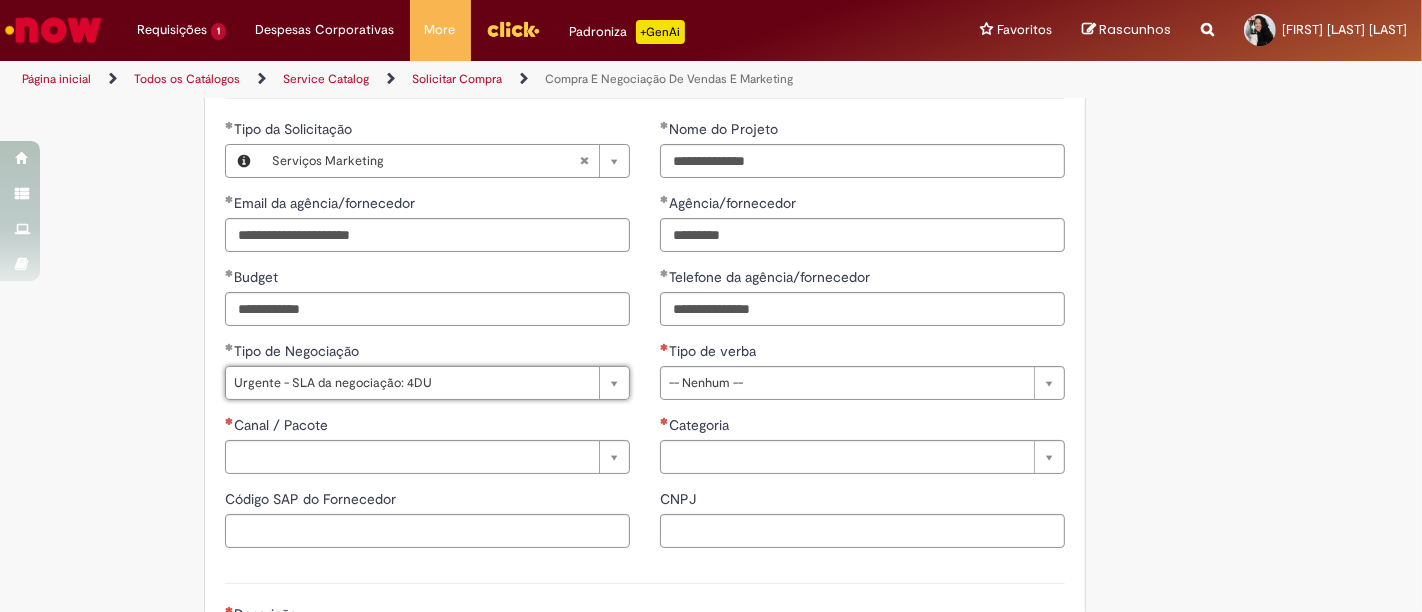 click on "Adicionar a Favoritos
Compra E Negociação De Vendas E Marketing
Chamado destinado para novas negociações e renegociações com verba de marketing, vendas ou capex comercial.
REGRAS DE UTILIZA ÇÃ O:
Esse chamado é apenas para   cotações e negociações de marketing e vendas   para o  fluxo antigo de compras de merchan, SAP ECC e VMV. Para negociações de vendas e MKT que usam o fluxo do S4 (SAP Fiori) Utilize o chamado de Commercial   AQUI
Lembre-se de anexar todas as evidências (cotações, informações, projetos e e-mails) que sejam úteis à negociação;
Nenhum campo preenchido por você pode ser alterado depois de o chamado ter sido aberto, por isso atente-se as informações preenchidas;
Esse chamado possui SLA de  4  ou  8 dias úteis  para a etapa de  negociação . Após essa etapa, é necessária sua validação para seguir com a tratativa;
Em caso de" at bounding box center [711, 122] 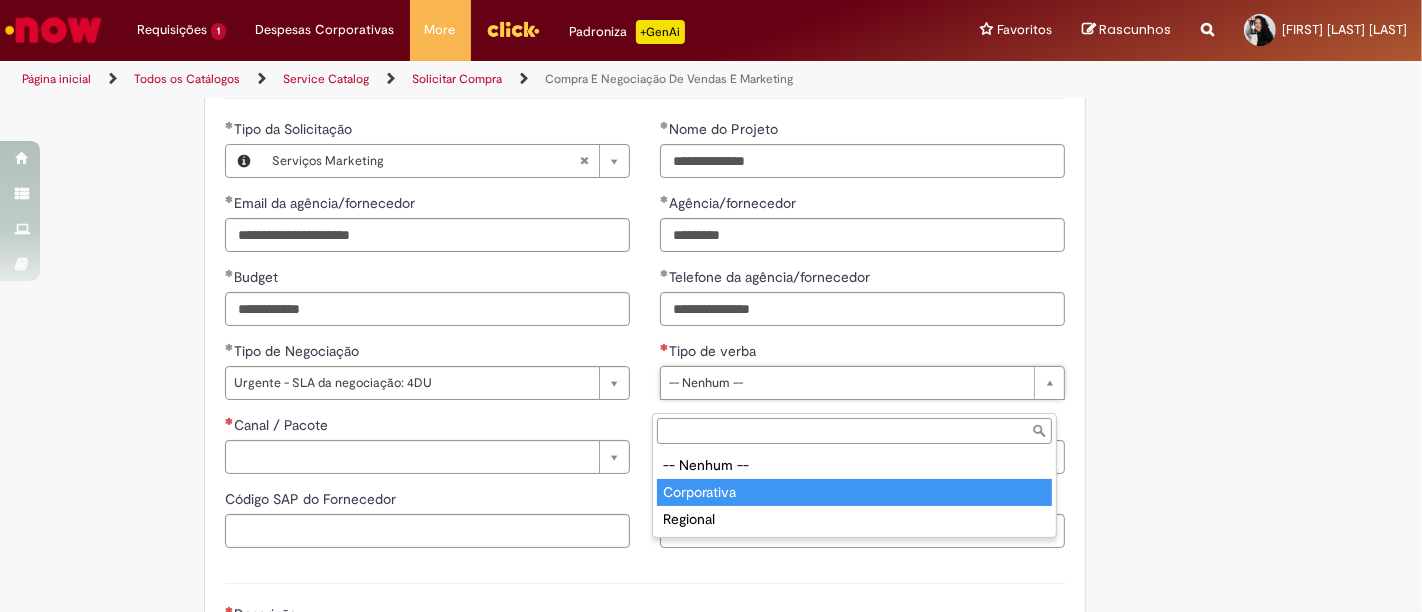 type on "**********" 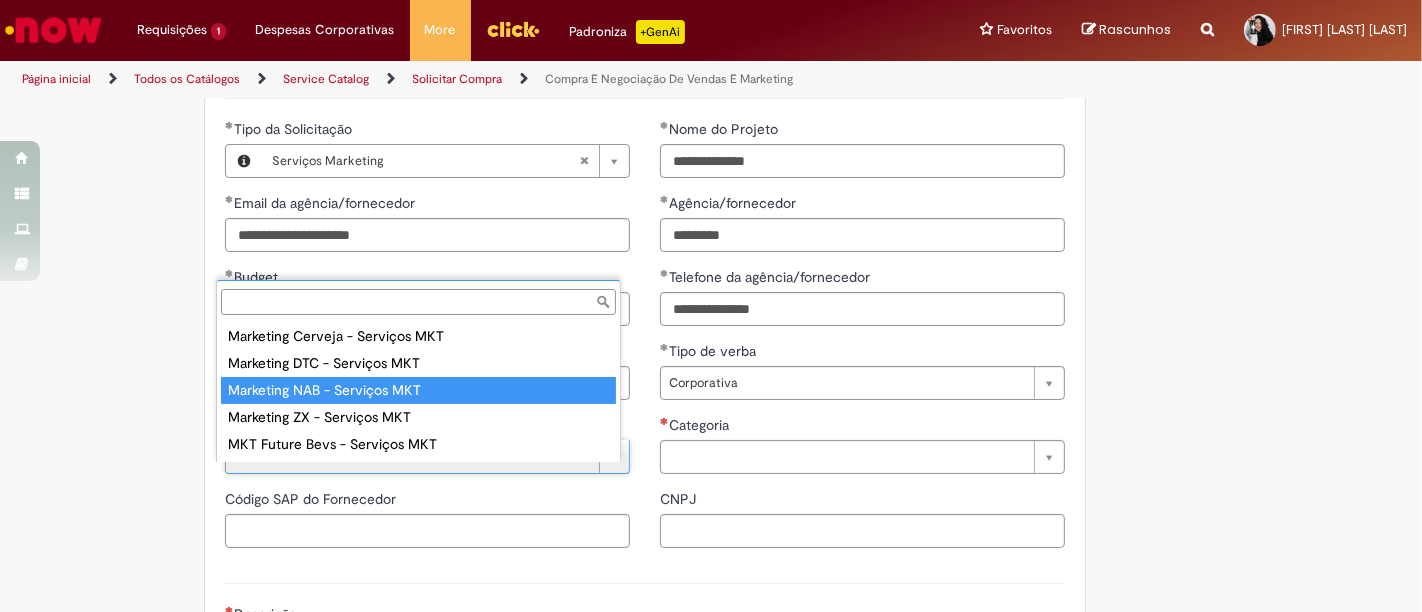 type on "**********" 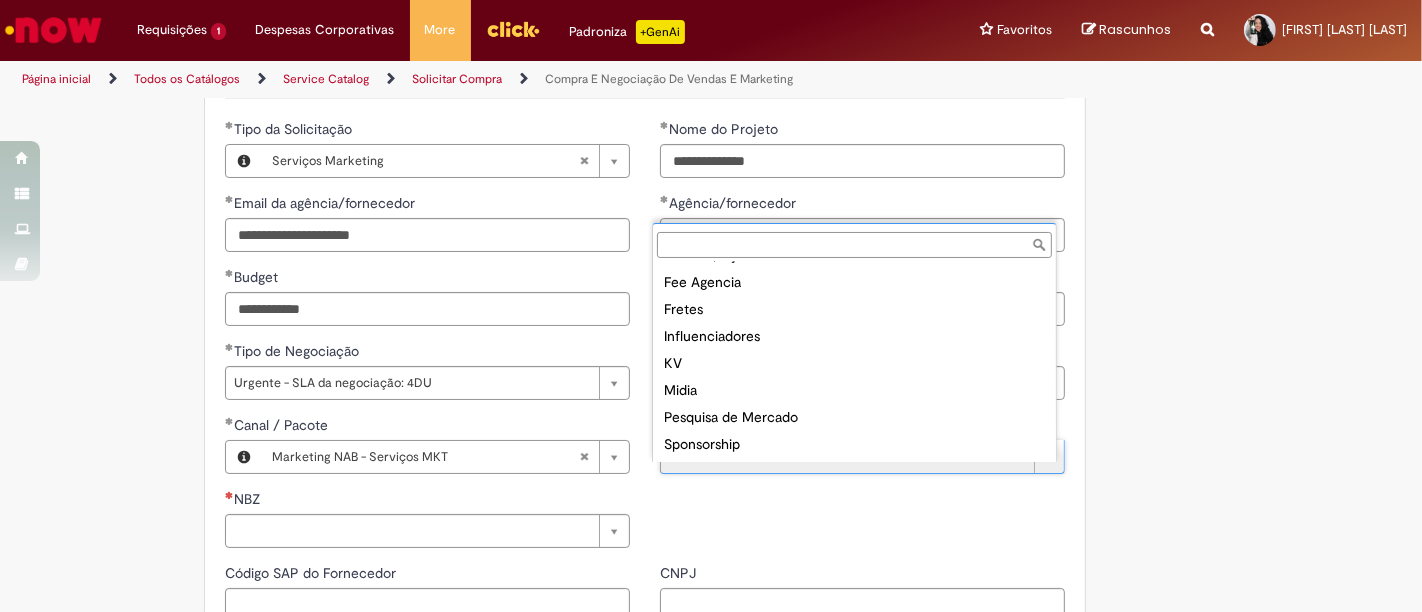 scroll, scrollTop: 0, scrollLeft: 0, axis: both 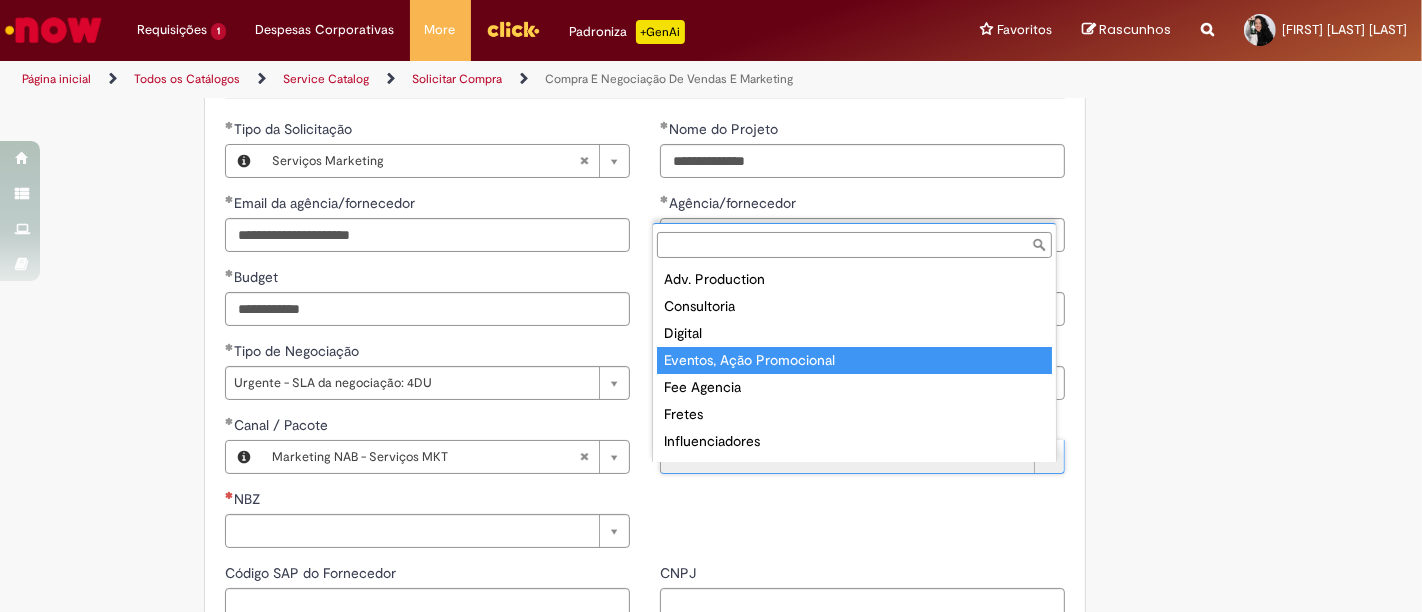 type on "**********" 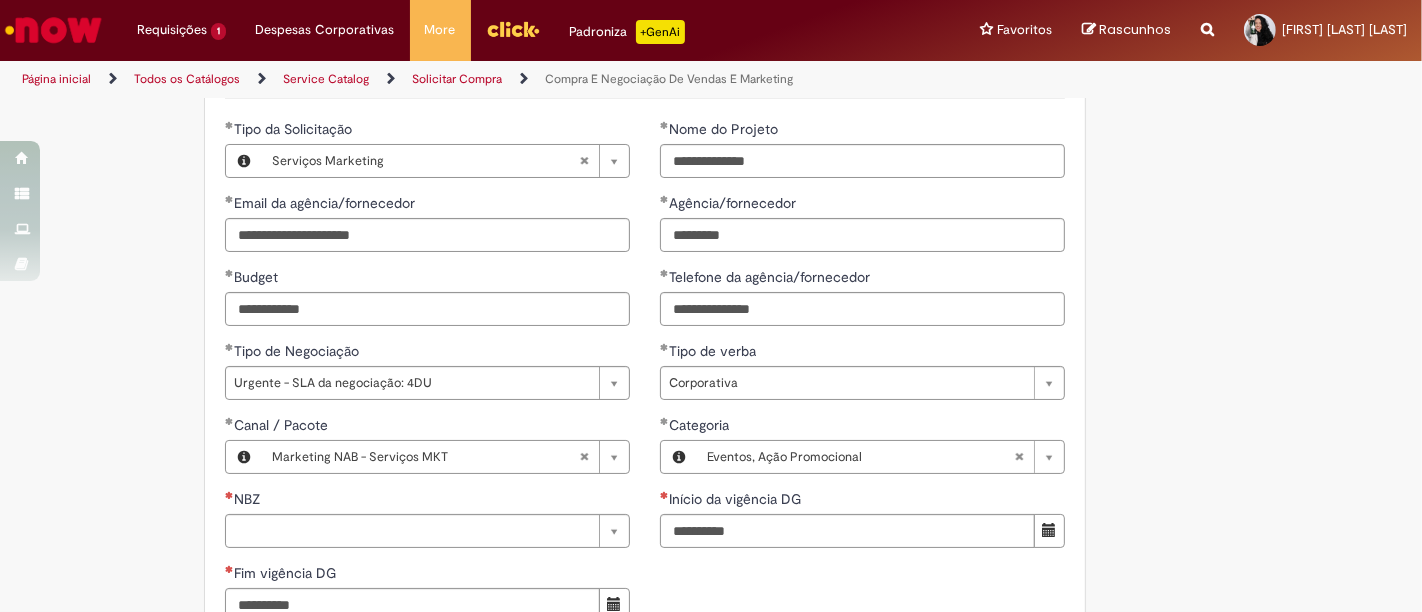 click on "Adicionar a Favoritos
Compra E Negociação De Vendas E Marketing
Chamado destinado para novas negociações e renegociações com verba de marketing, vendas ou capex comercial.
REGRAS DE UTILIZA ÇÃ O:
Esse chamado é apenas para   cotações e negociações de marketing e vendas   para o  fluxo antigo de compras de merchan, SAP ECC e VMV. Para negociações de vendas e MKT que usam o fluxo do S4 (SAP Fiori) Utilize o chamado de Commercial   AQUI
Lembre-se de anexar todas as evidências (cotações, informações, projetos e e-mails) que sejam úteis à negociação;
Nenhum campo preenchido por você pode ser alterado depois de o chamado ter sido aberto, por isso atente-se as informações preenchidas;
Esse chamado possui SLA de  4  ou  8 dias úteis  para a etapa de  negociação . Após essa etapa, é necessária sua validação para seguir com a tratativa;
Em caso de" at bounding box center [711, 196] 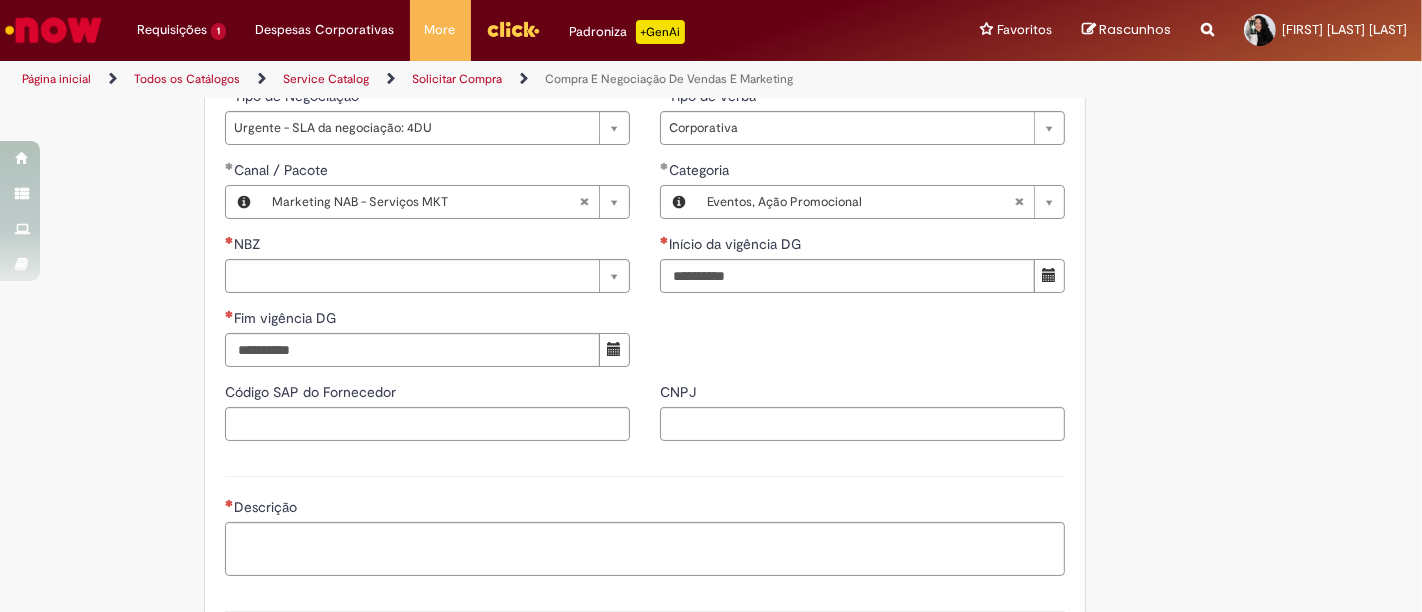 scroll, scrollTop: 1165, scrollLeft: 0, axis: vertical 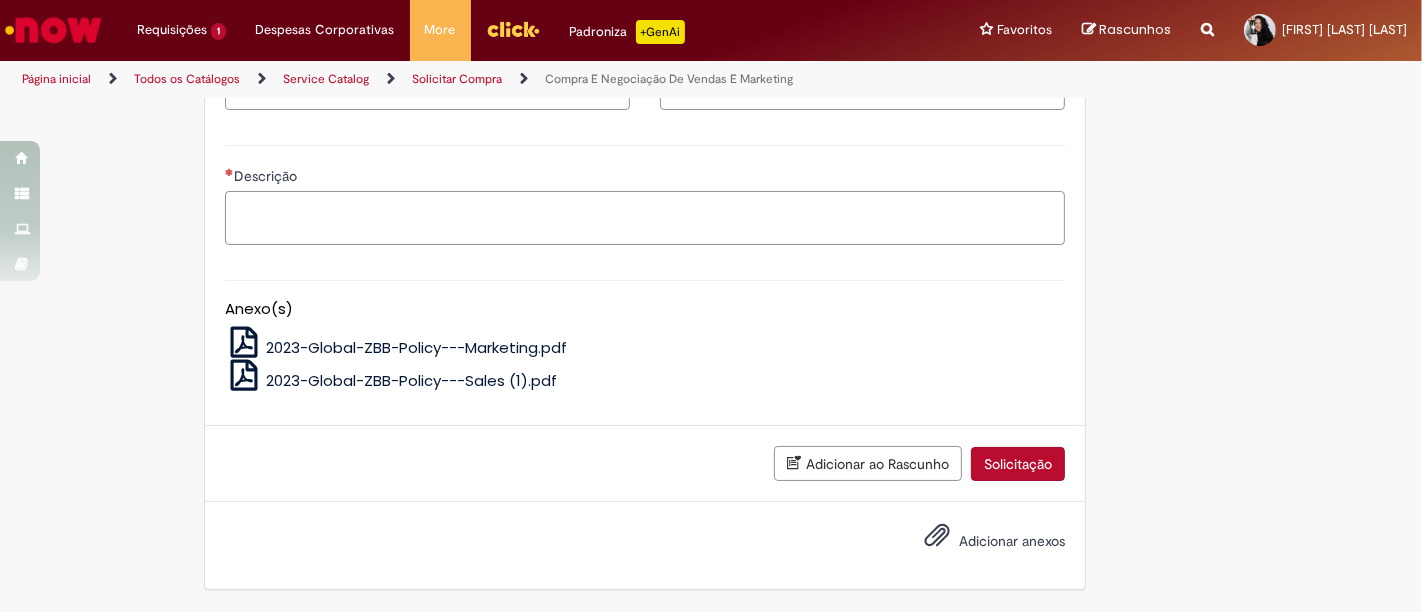 click on "Descrição" at bounding box center [645, 217] 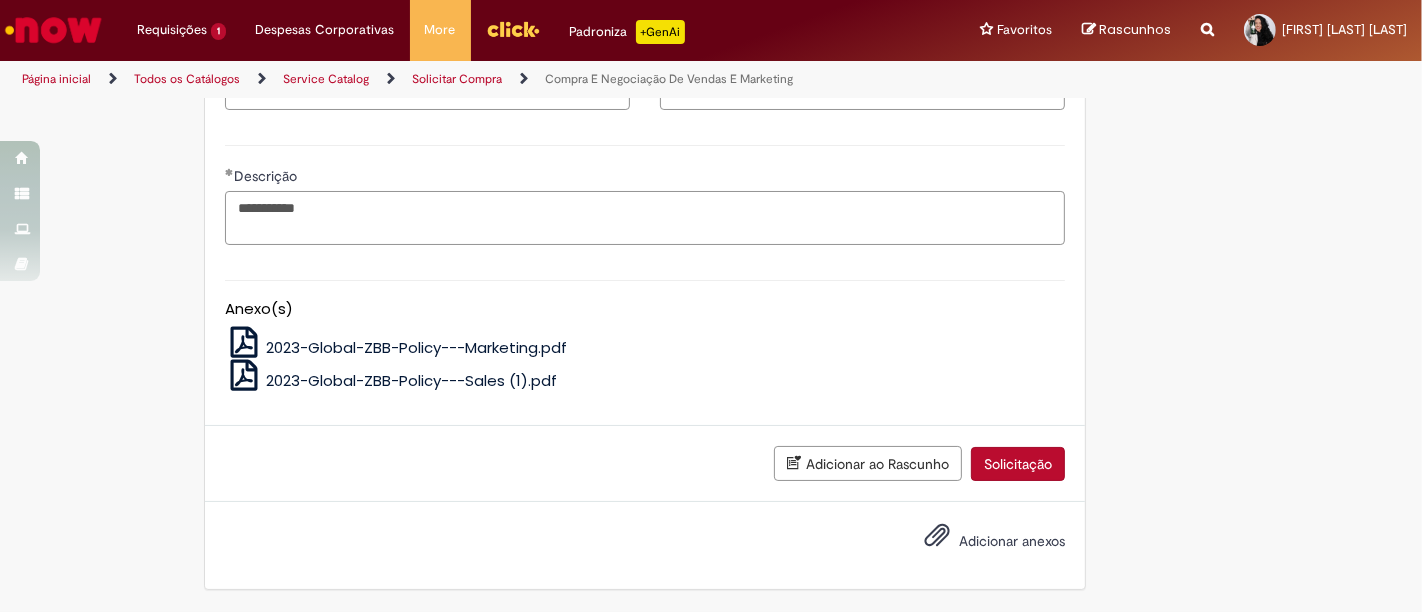 type on "**********" 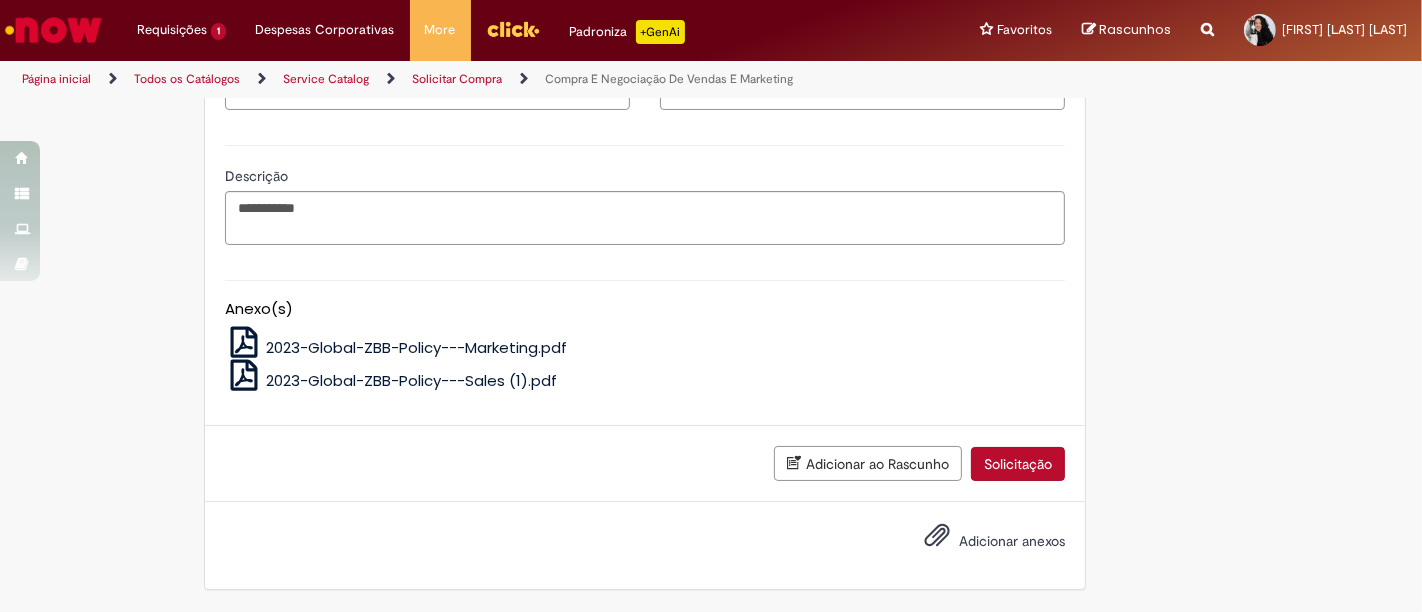 click on "Adicionar a Favoritos
Compra E Negociação De Vendas E Marketing
Chamado destinado para novas negociações e renegociações com verba de marketing, vendas ou capex comercial.
REGRAS DE UTILIZA ÇÃ O:
Esse chamado é apenas para   cotações e negociações de marketing e vendas   para o  fluxo antigo de compras de merchan, SAP ECC e VMV. Para negociações de vendas e MKT que usam o fluxo do S4 (SAP Fiori) Utilize o chamado de Commercial   AQUI
Lembre-se de anexar todas as evidências (cotações, informações, projetos e e-mails) que sejam úteis à negociação;
Nenhum campo preenchido por você pode ser alterado depois de o chamado ter sido aberto, por isso atente-se as informações preenchidas;
Esse chamado possui SLA de  4  ou  8 dias úteis  para a etapa de  negociação . Após essa etapa, é necessária sua validação para seguir com a tratativa;
Em caso de
;" at bounding box center (613, -390) 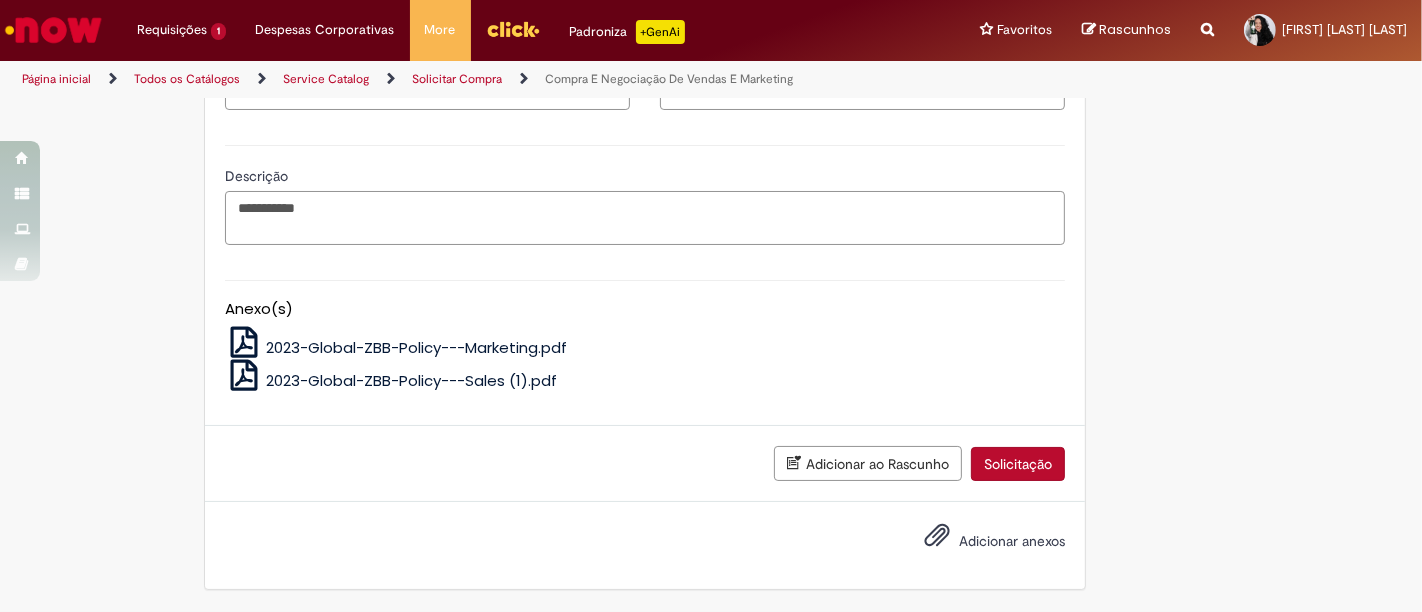 click on "**********" at bounding box center (645, 217) 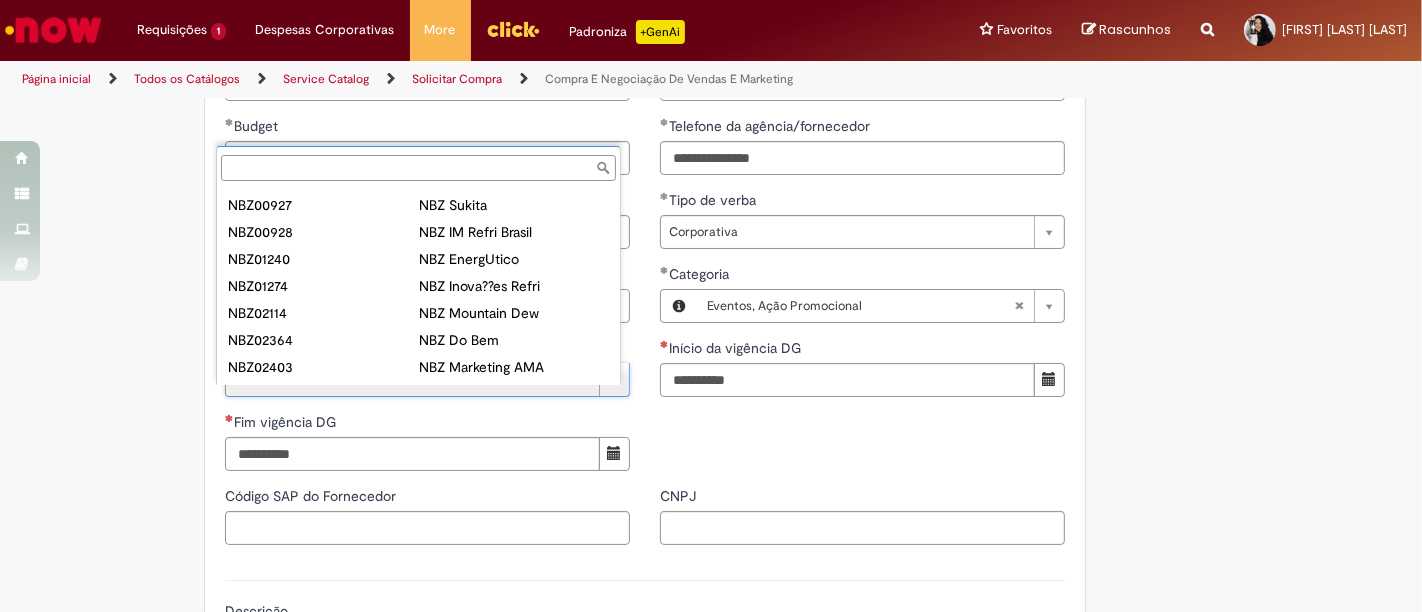 scroll, scrollTop: 0, scrollLeft: 0, axis: both 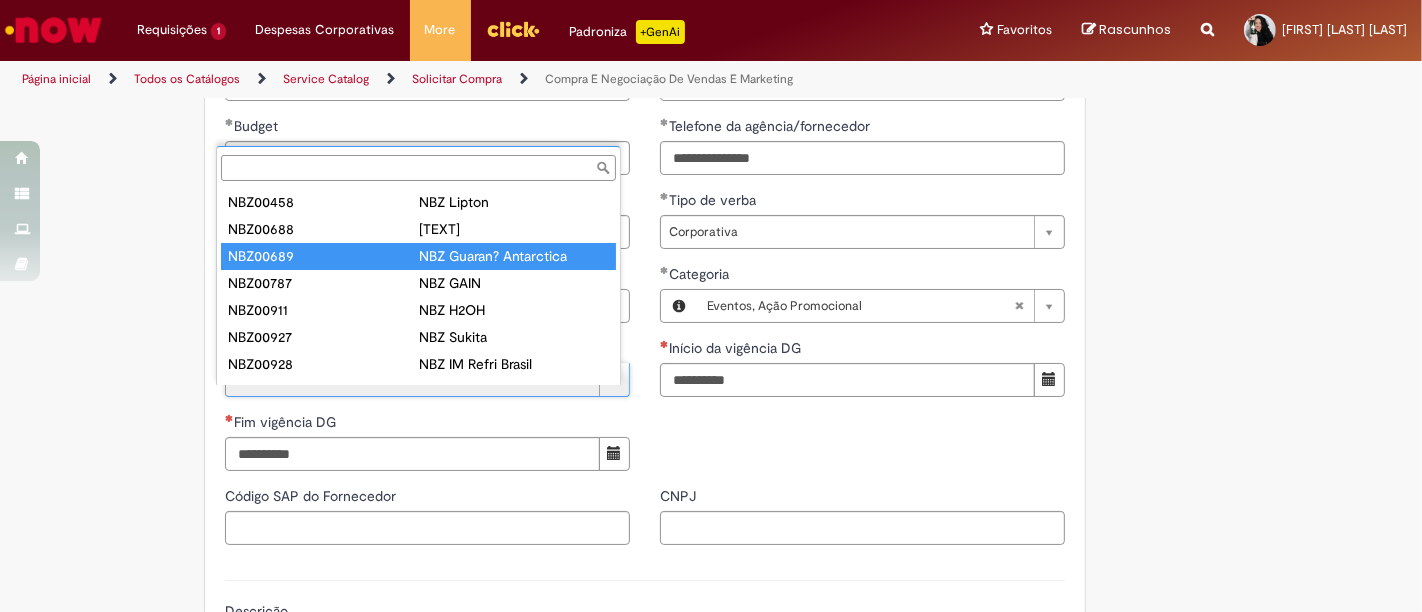 type on "********" 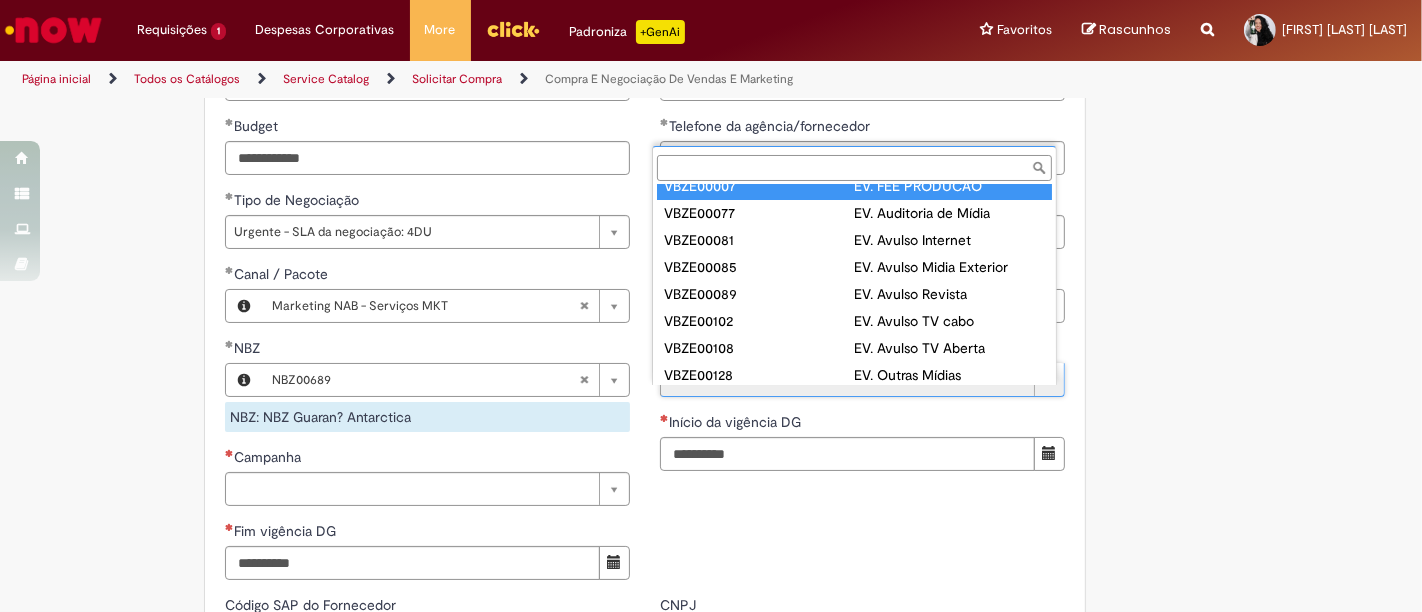 scroll, scrollTop: 0, scrollLeft: 0, axis: both 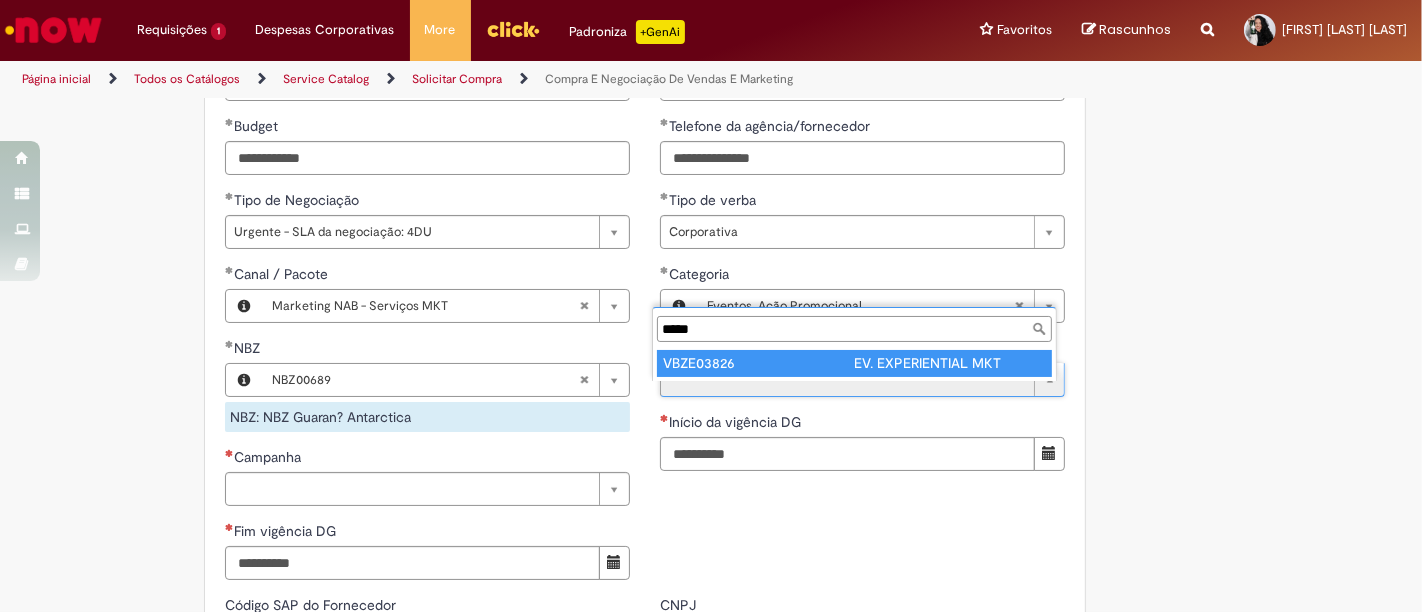type on "*****" 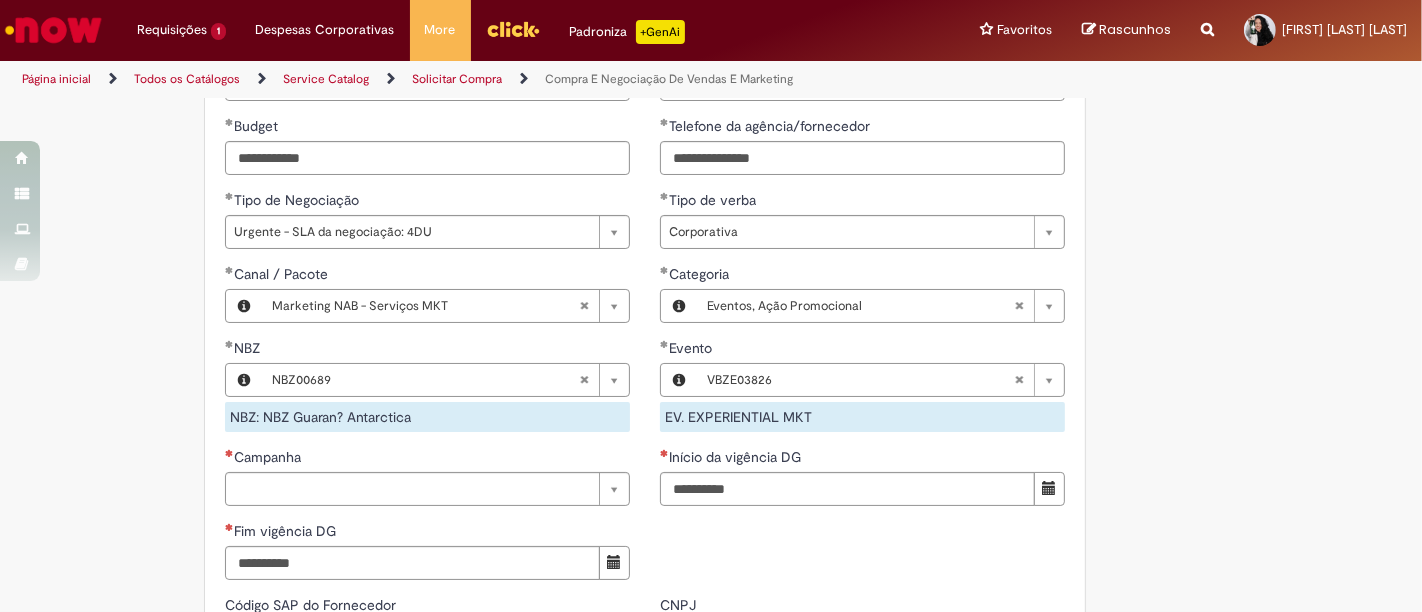 click on "Adicionar a Favoritos
Compra E Negociação De Vendas E Marketing
Chamado destinado para novas negociações e renegociações com verba de marketing, vendas ou capex comercial.
REGRAS DE UTILIZA ÇÃ O:
Esse chamado é apenas para   cotações e negociações de marketing e vendas   para o  fluxo antigo de compras de merchan, SAP ECC e VMV. Para negociações de vendas e MKT que usam o fluxo do S4 (SAP Fiori) Utilize o chamado de Commercial   AQUI
Lembre-se de anexar todas as evidências (cotações, informações, projetos e e-mails) que sejam úteis à negociação;
Nenhum campo preenchido por você pode ser alterado depois de o chamado ter sido aberto, por isso atente-se as informações preenchidas;
Esse chamado possui SLA de  4  ou  8 dias úteis  para a etapa de  negociação . Após essa etapa, é necessária sua validação para seguir com a tratativa;
Em caso de" at bounding box center [711, 99] 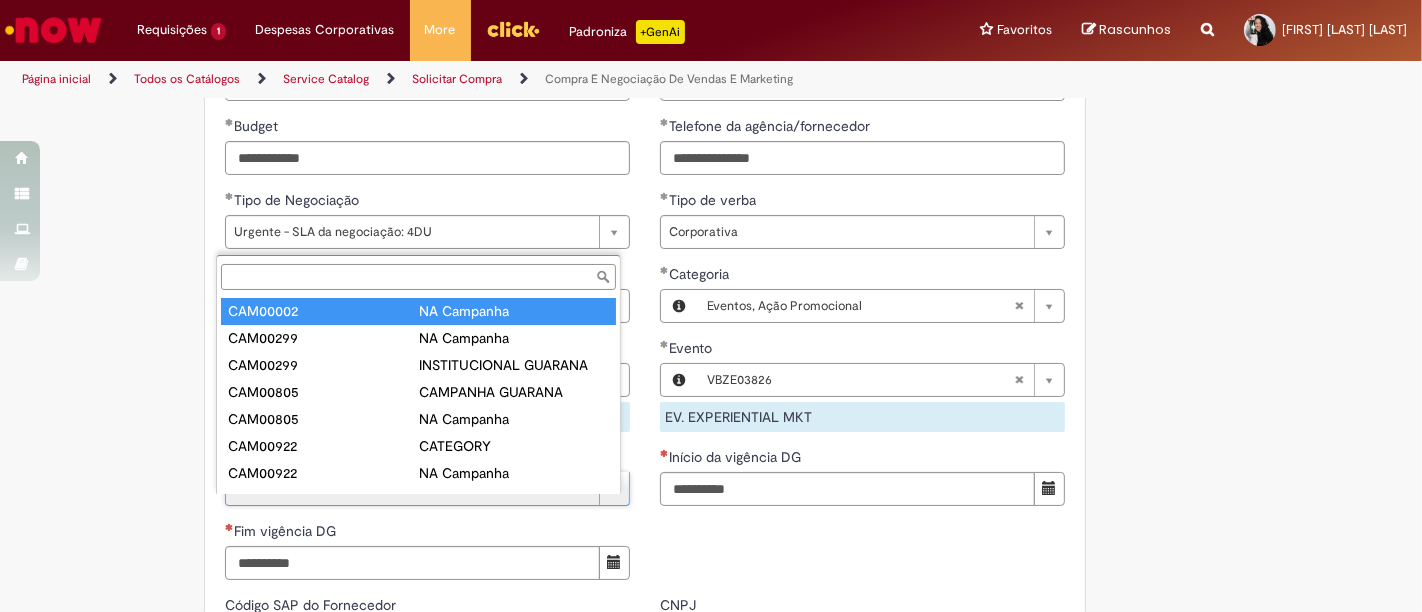 scroll, scrollTop: 16, scrollLeft: 0, axis: vertical 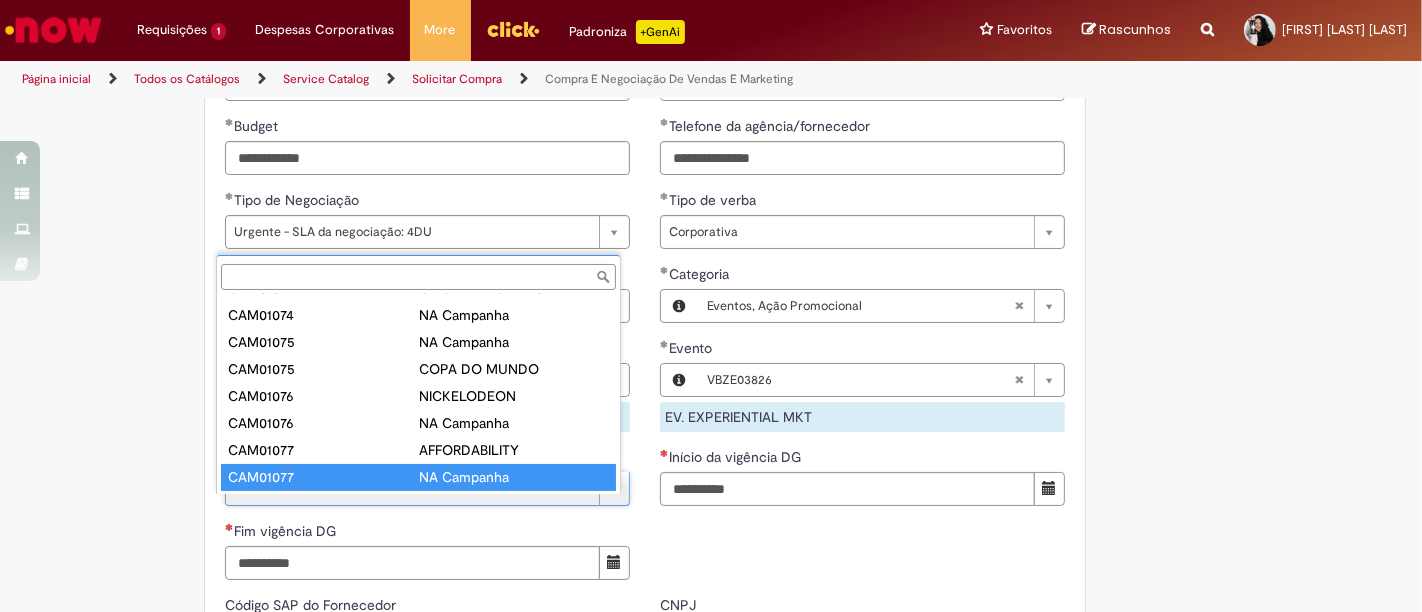 type on "********" 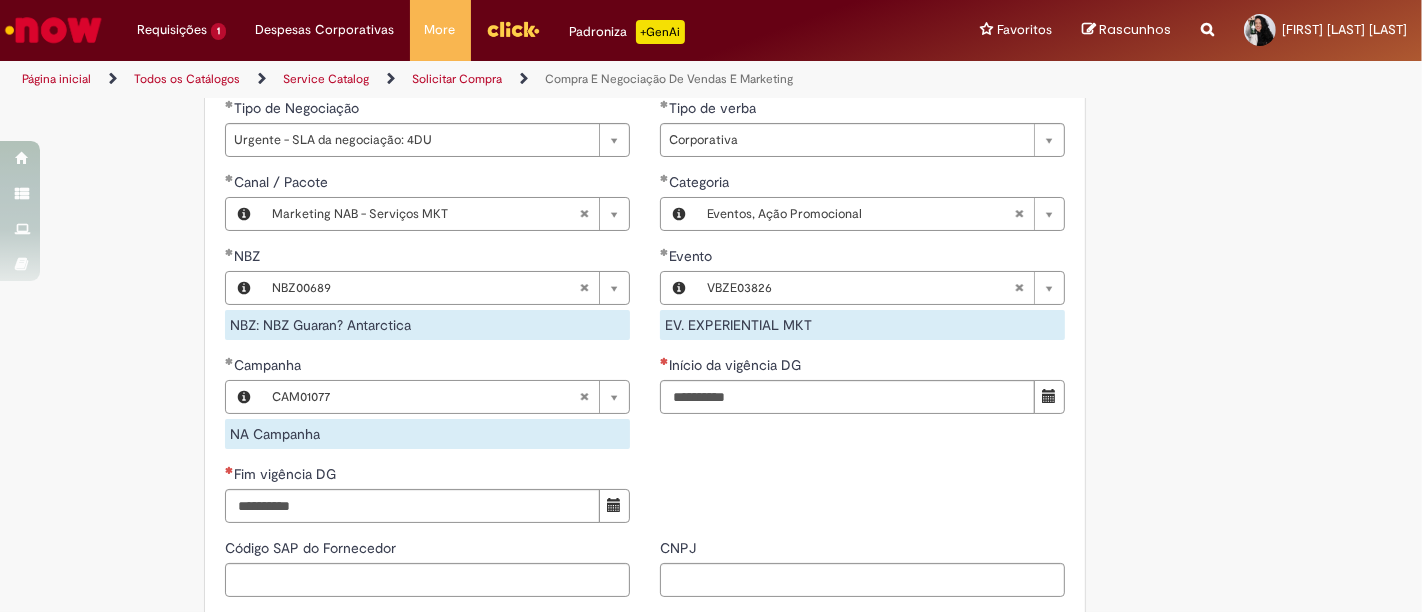 scroll, scrollTop: 1263, scrollLeft: 0, axis: vertical 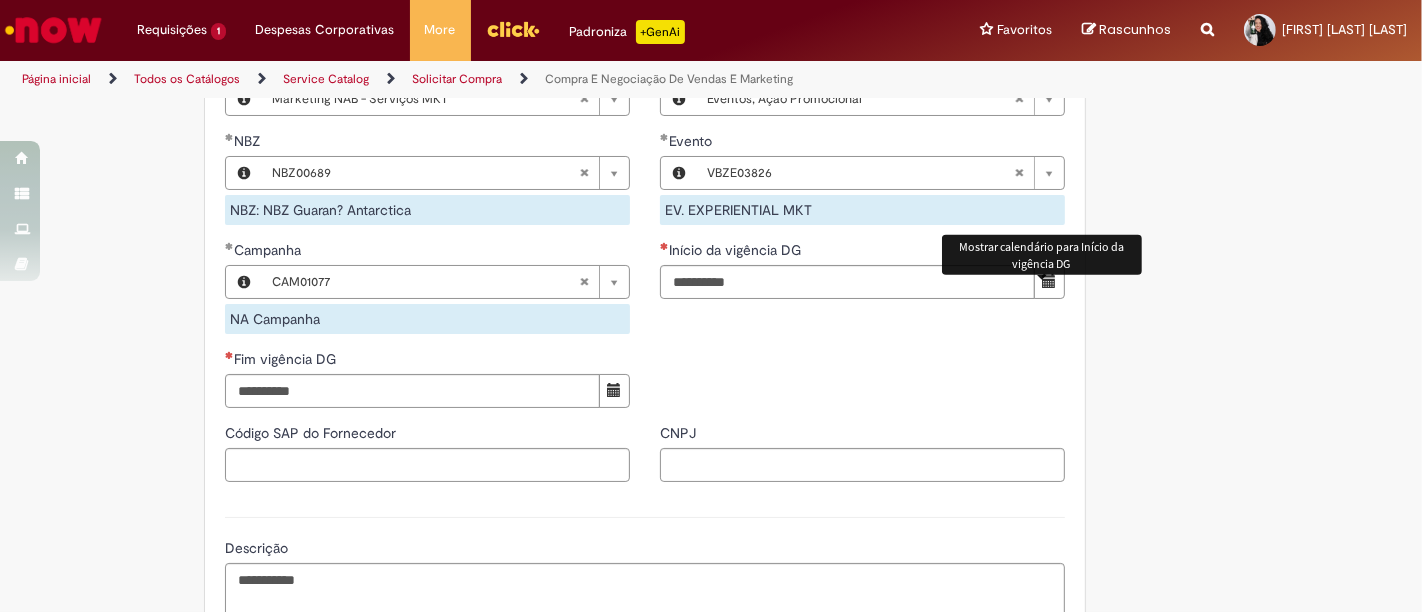 click at bounding box center (1049, 282) 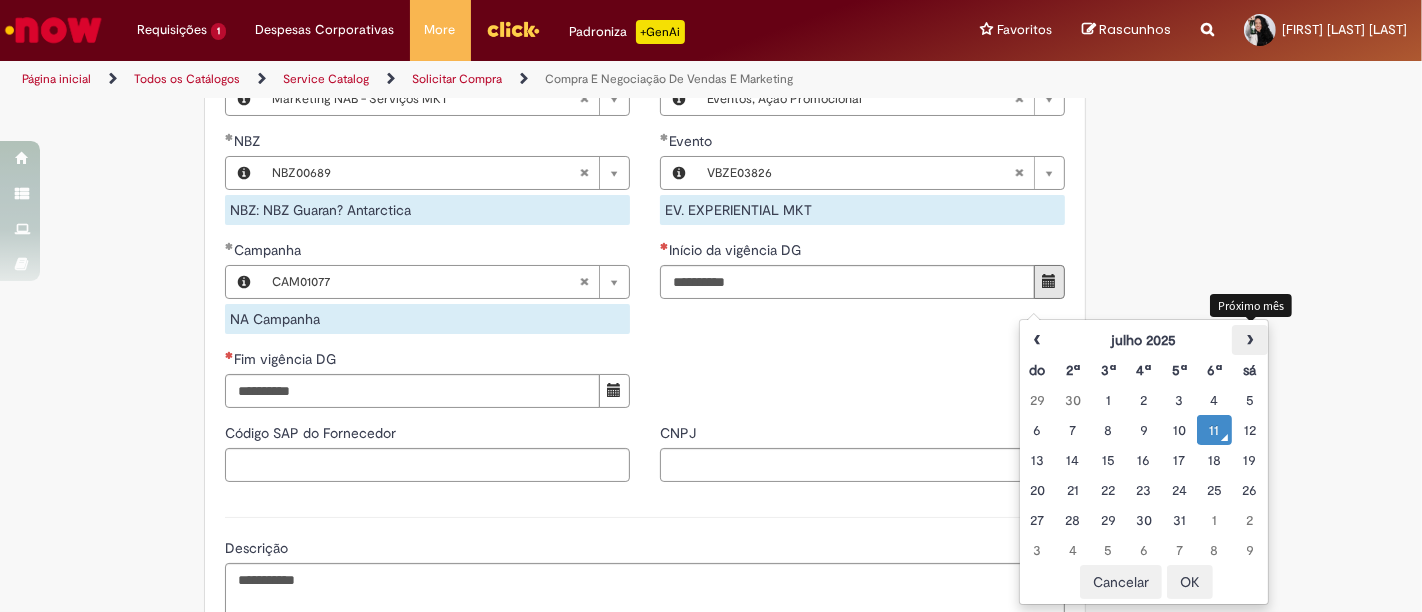 click on "›" at bounding box center (1249, 340) 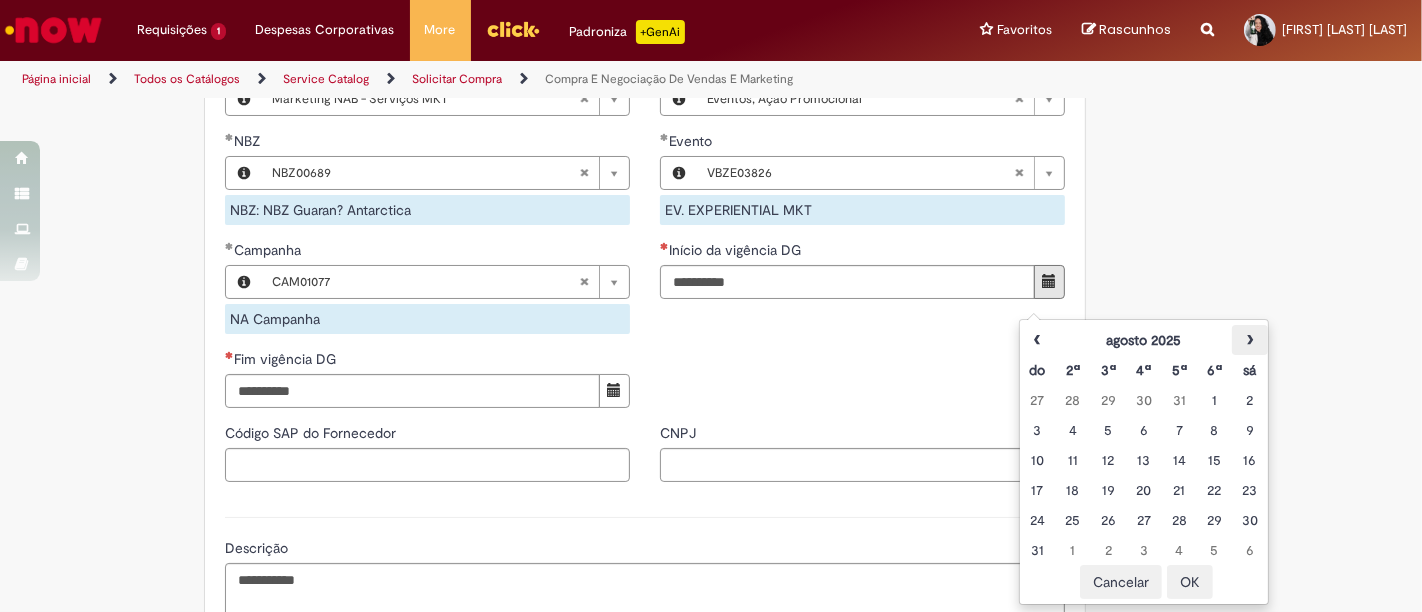 click on "›" at bounding box center [1249, 340] 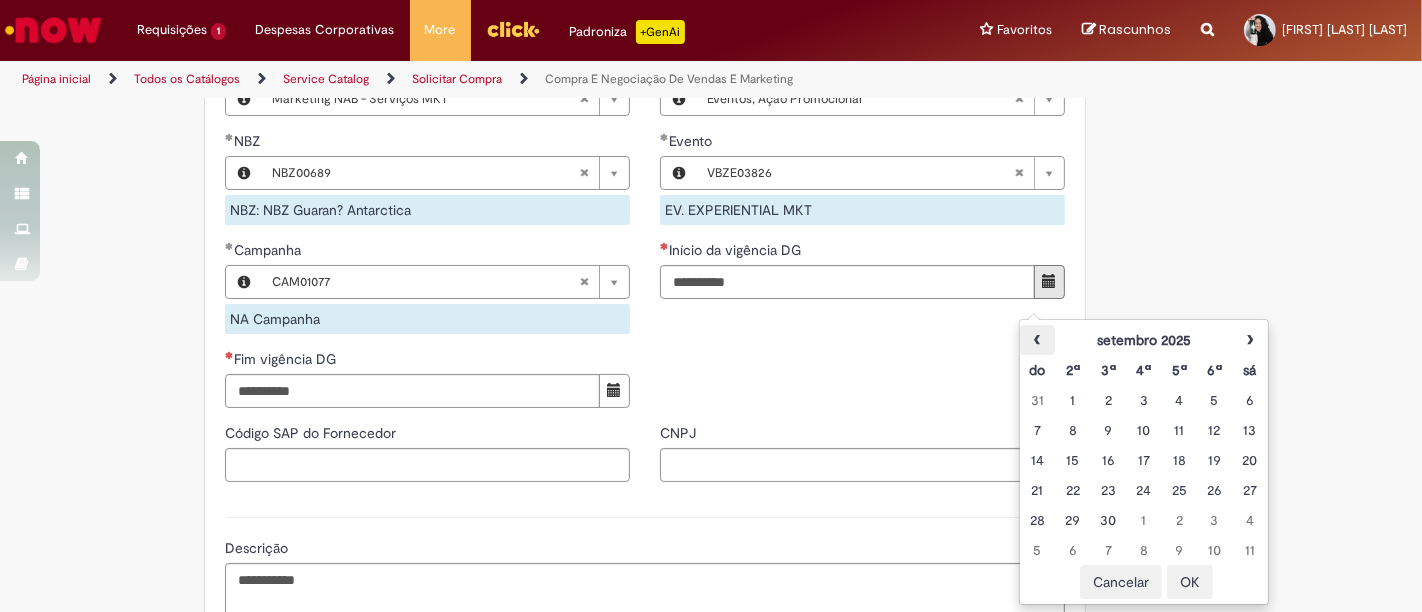 click on "‹" at bounding box center (1037, 340) 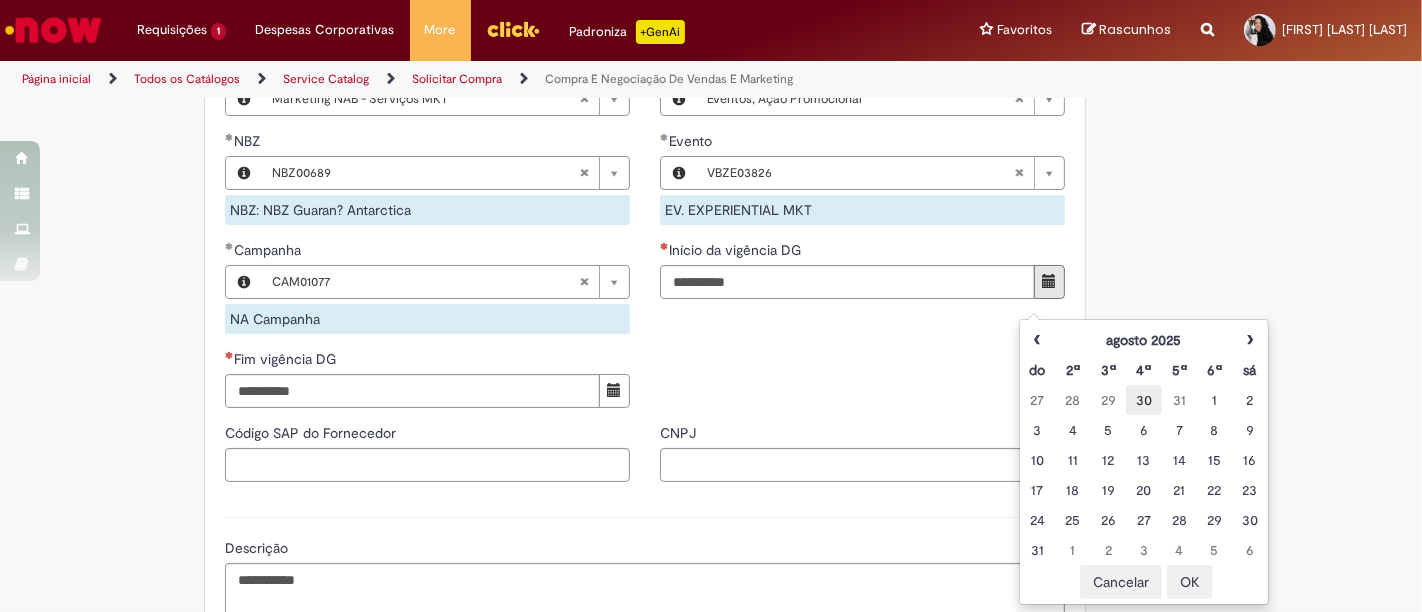 click on "30" at bounding box center [1143, 400] 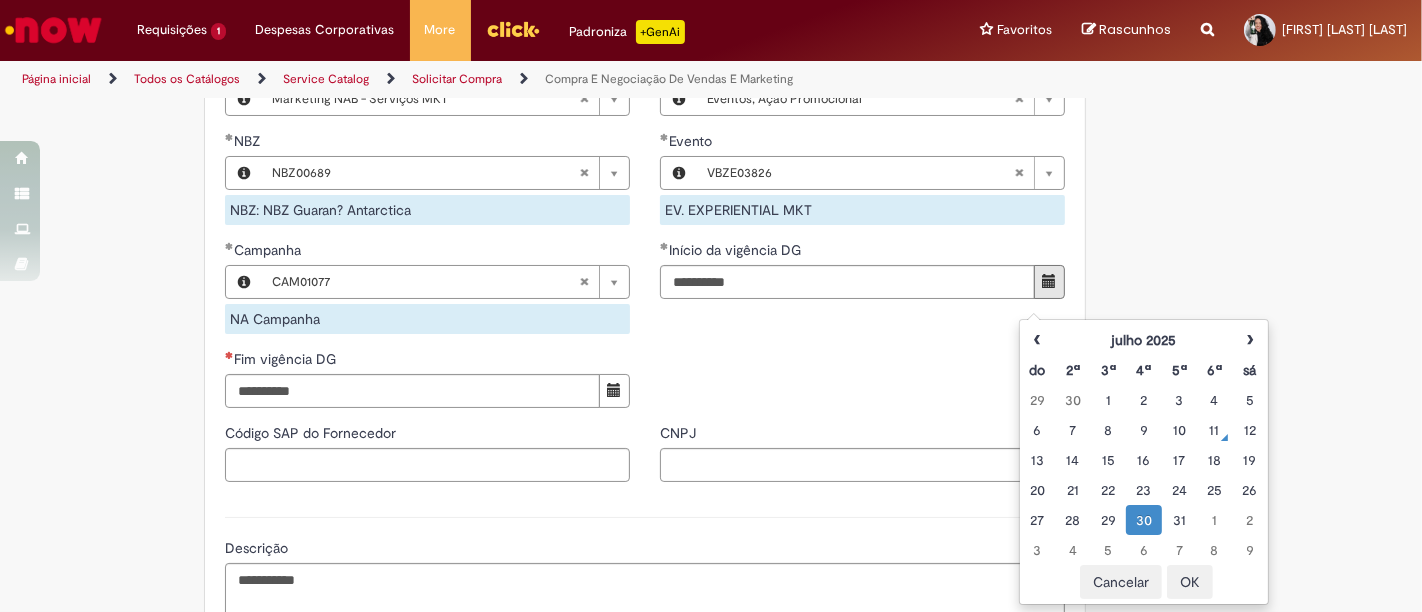 click on "Adicionar a Favoritos
Compra E Negociação De Vendas E Marketing
Chamado destinado para novas negociações e renegociações com verba de marketing, vendas ou capex comercial.
REGRAS DE UTILIZA ÇÃ O:
Esse chamado é apenas para   cotações e negociações de marketing e vendas   para o  fluxo antigo de compras de merchan, SAP ECC e VMV. Para negociações de vendas e MKT que usam o fluxo do S4 (SAP Fiori) Utilize o chamado de Commercial   AQUI
Lembre-se de anexar todas as evidências (cotações, informações, projetos e e-mails) que sejam úteis à negociação;
Nenhum campo preenchido por você pode ser alterado depois de o chamado ter sido aberto, por isso atente-se as informações preenchidas;
Esse chamado possui SLA de  4  ou  8 dias úteis  para a etapa de  negociação . Após essa etapa, é necessária sua validação para seguir com a tratativa;
Em caso de" at bounding box center (711, -90) 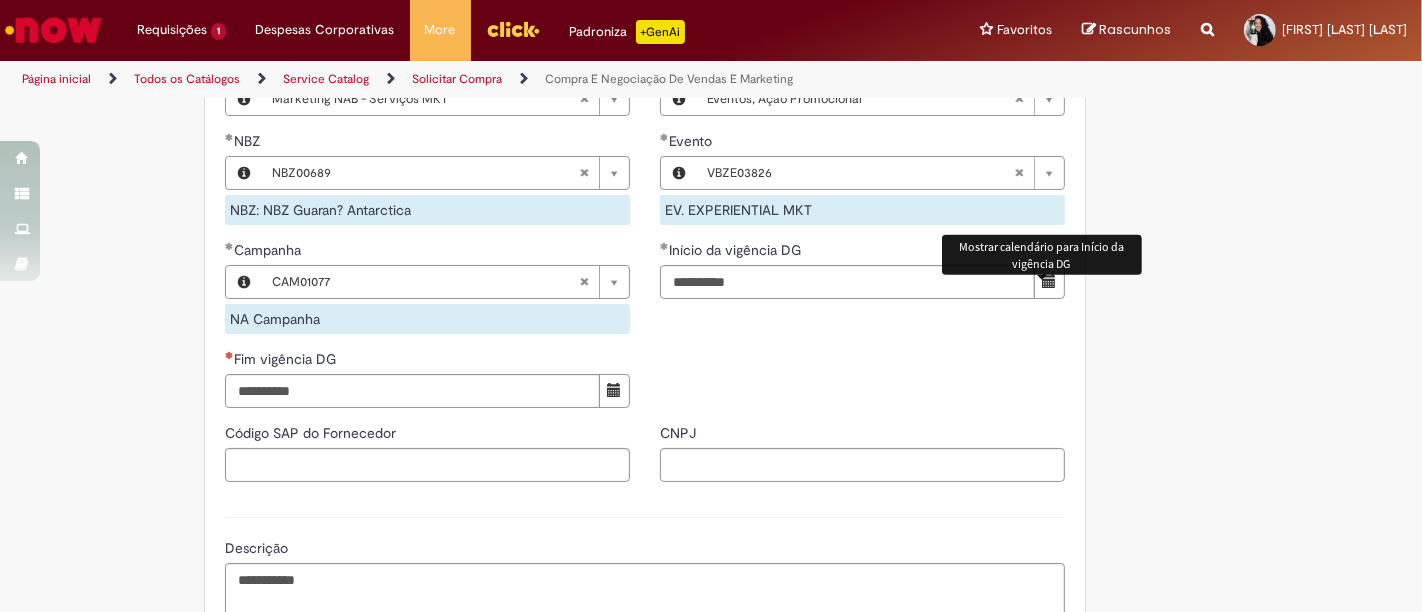 click at bounding box center [1049, 281] 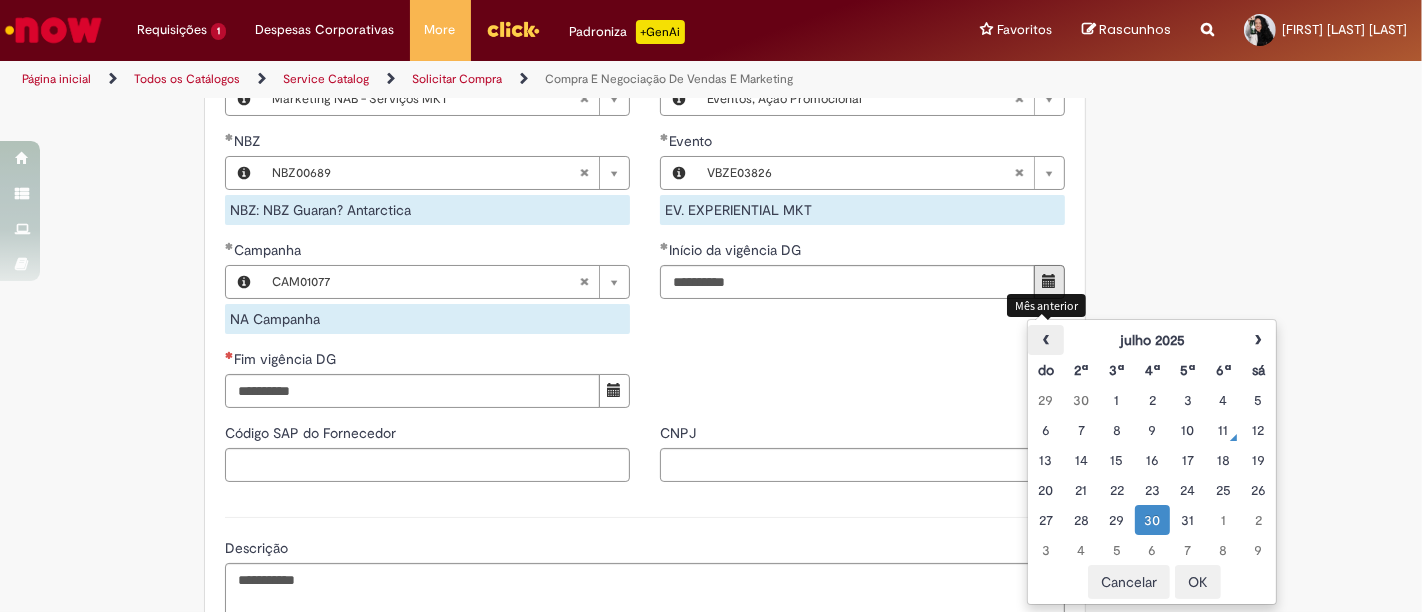 click on "‹" at bounding box center (1045, 340) 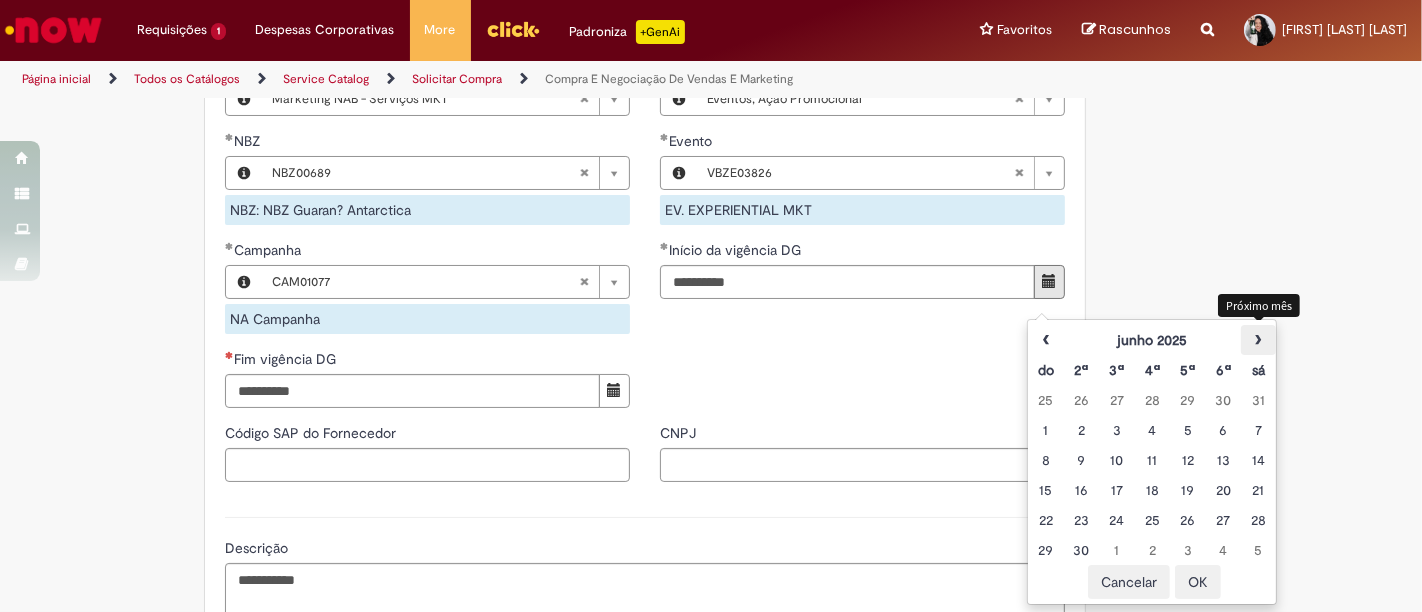 click on "›" at bounding box center [1258, 340] 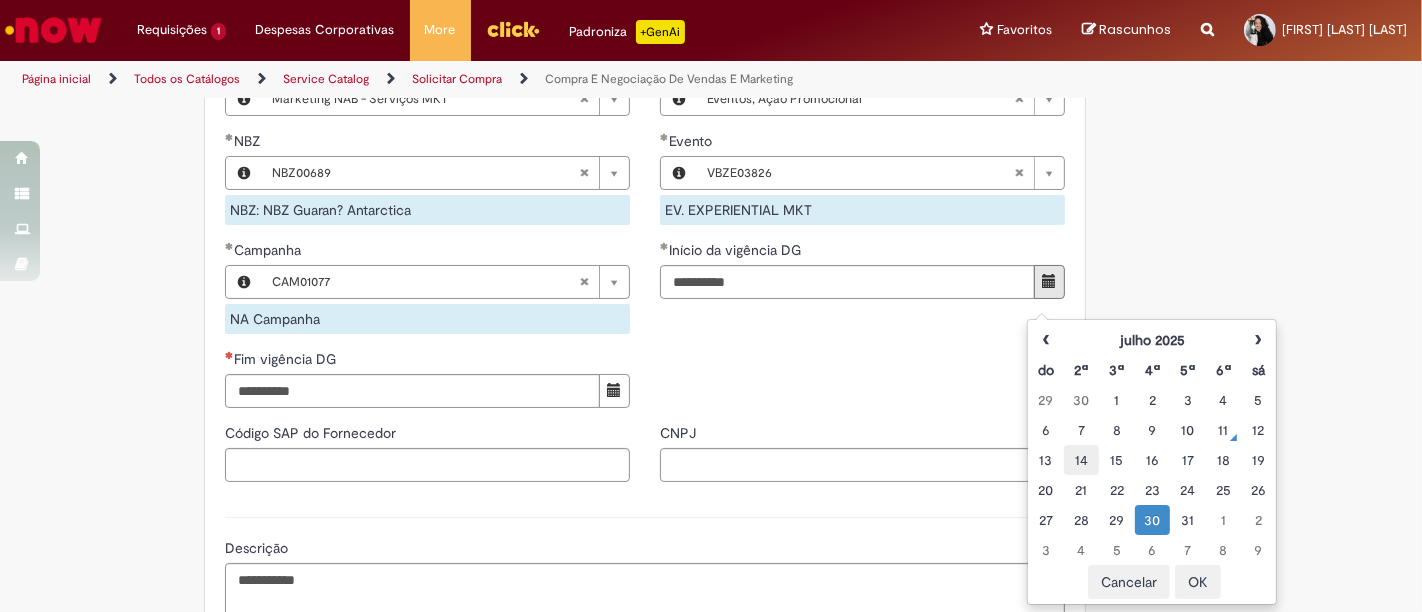 click on "14" at bounding box center (1081, 460) 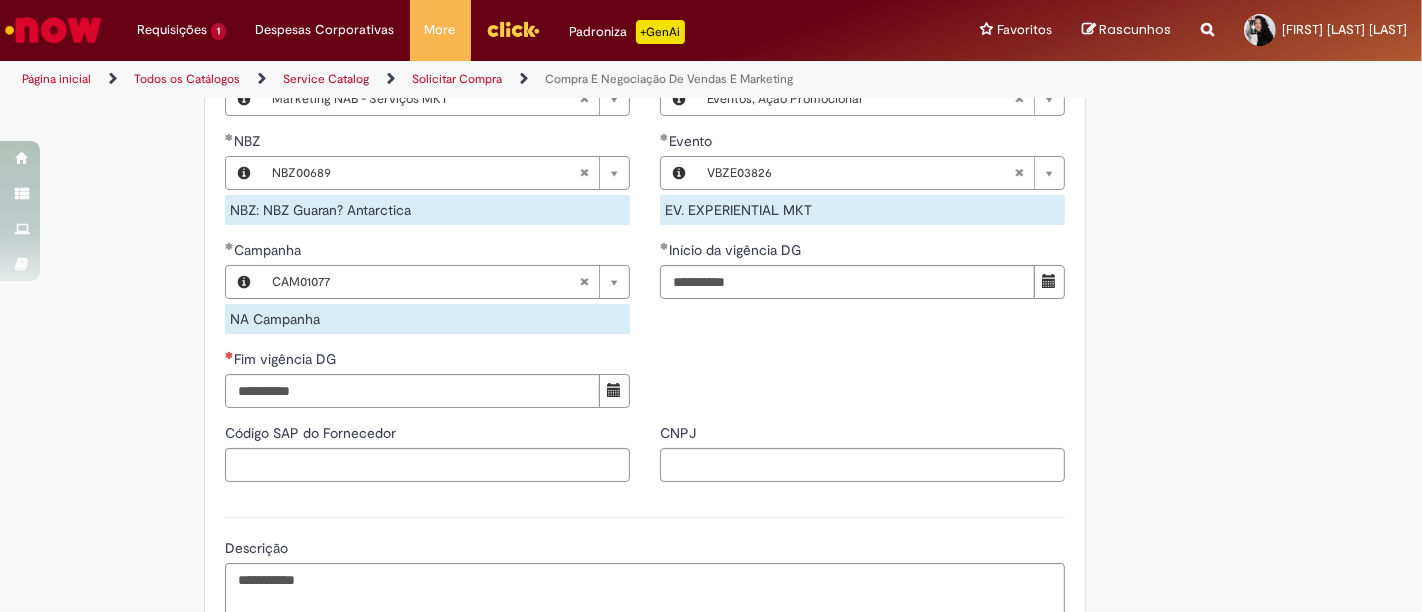 click on "**********" at bounding box center [645, 92] 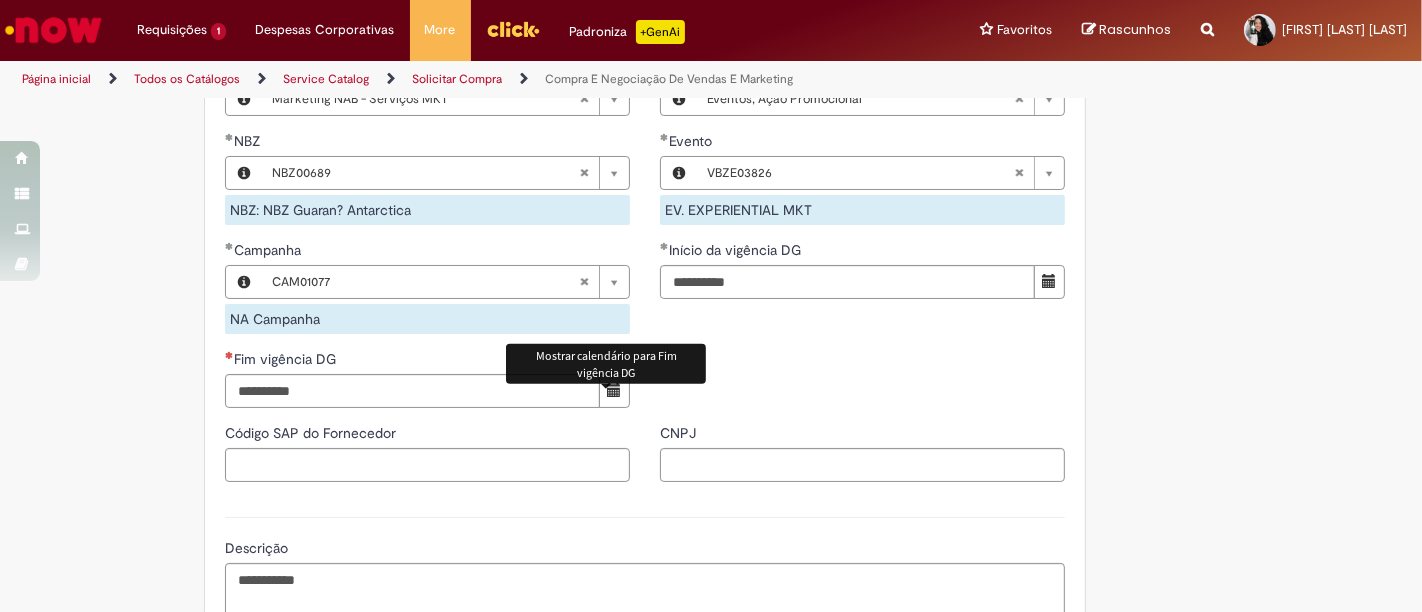 click at bounding box center (614, 390) 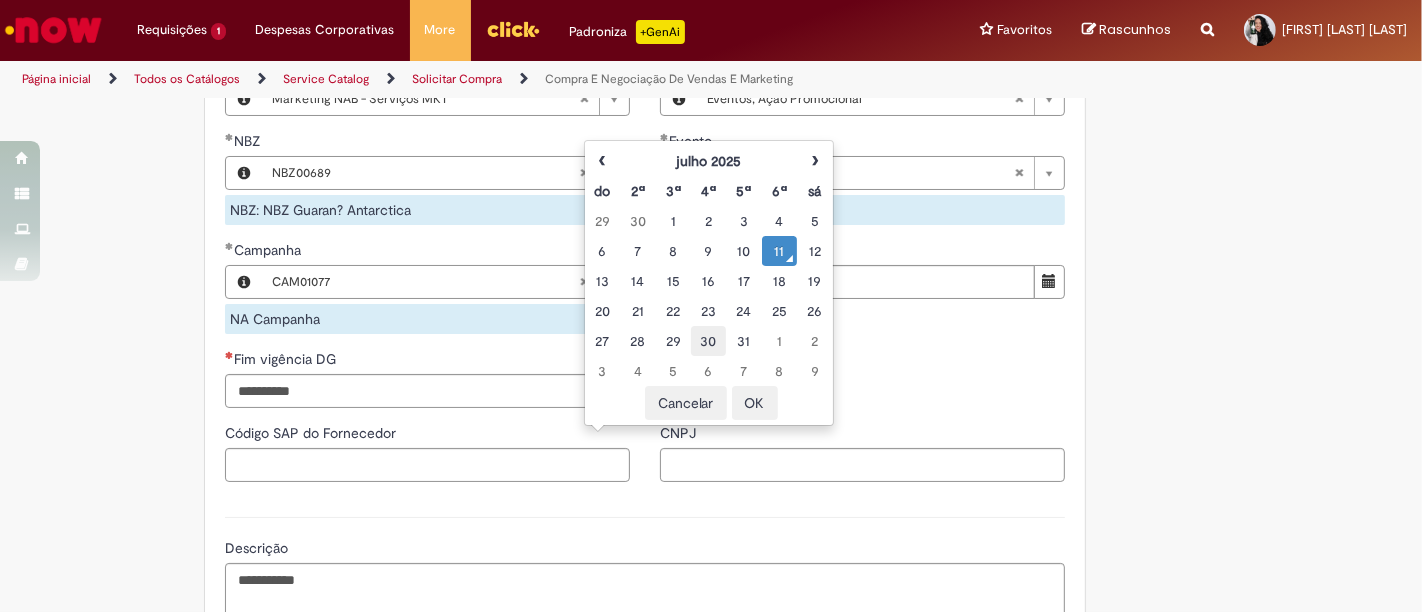 click on "30" at bounding box center [708, 341] 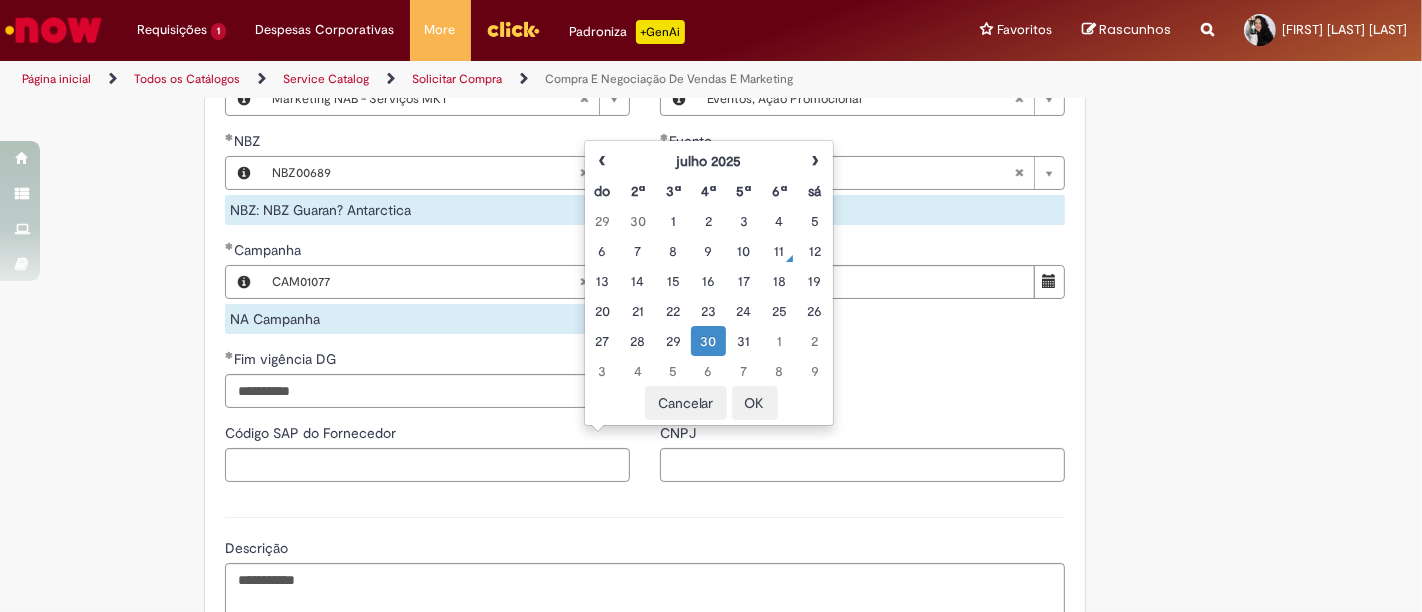 click on "Adicionar a Favoritos
Compra E Negociação De Vendas E Marketing
Chamado destinado para novas negociações e renegociações com verba de marketing, vendas ou capex comercial.
REGRAS DE UTILIZA ÇÃ O:
Esse chamado é apenas para   cotações e negociações de marketing e vendas   para o  fluxo antigo de compras de merchan, SAP ECC e VMV. Para negociações de vendas e MKT que usam o fluxo do S4 (SAP Fiori) Utilize o chamado de Commercial   AQUI
Lembre-se de anexar todas as evidências (cotações, informações, projetos e e-mails) que sejam úteis à negociação;
Nenhum campo preenchido por você pode ser alterado depois de o chamado ter sido aberto, por isso atente-se as informações preenchidas;
Esse chamado possui SLA de  4  ou  8 dias úteis  para a etapa de  negociação . Após essa etapa, é necessária sua validação para seguir com a tratativa;
Em caso de" at bounding box center (711, -90) 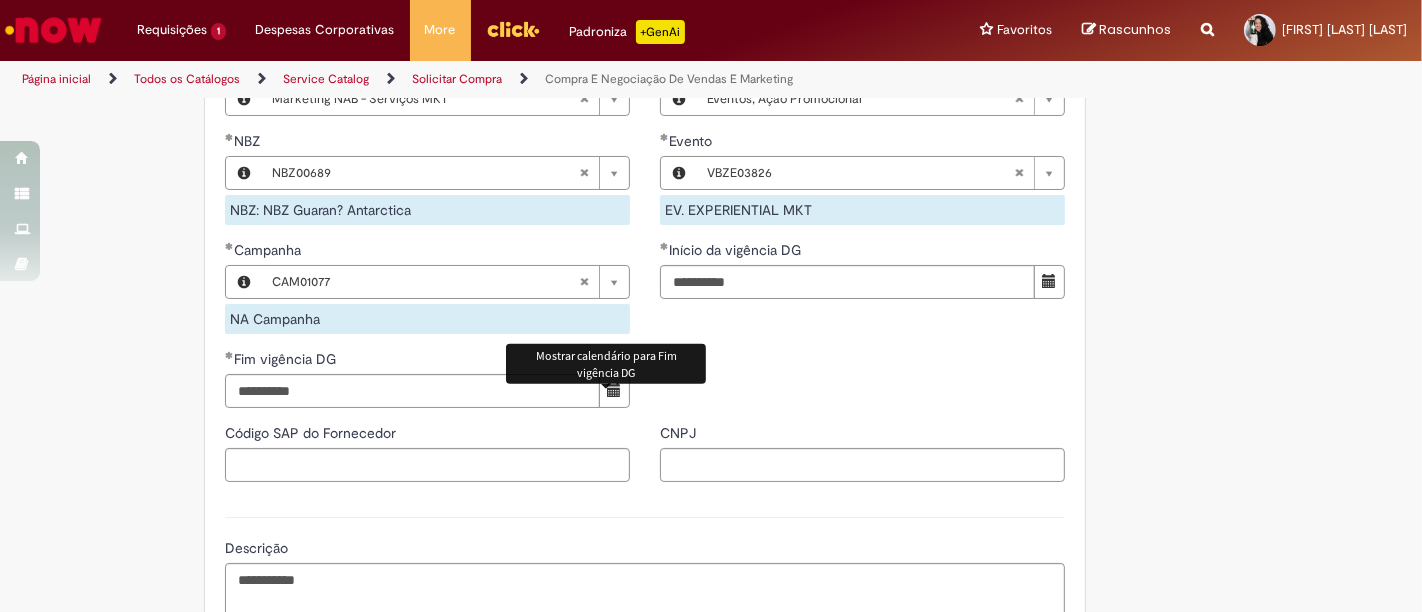 click at bounding box center [614, 390] 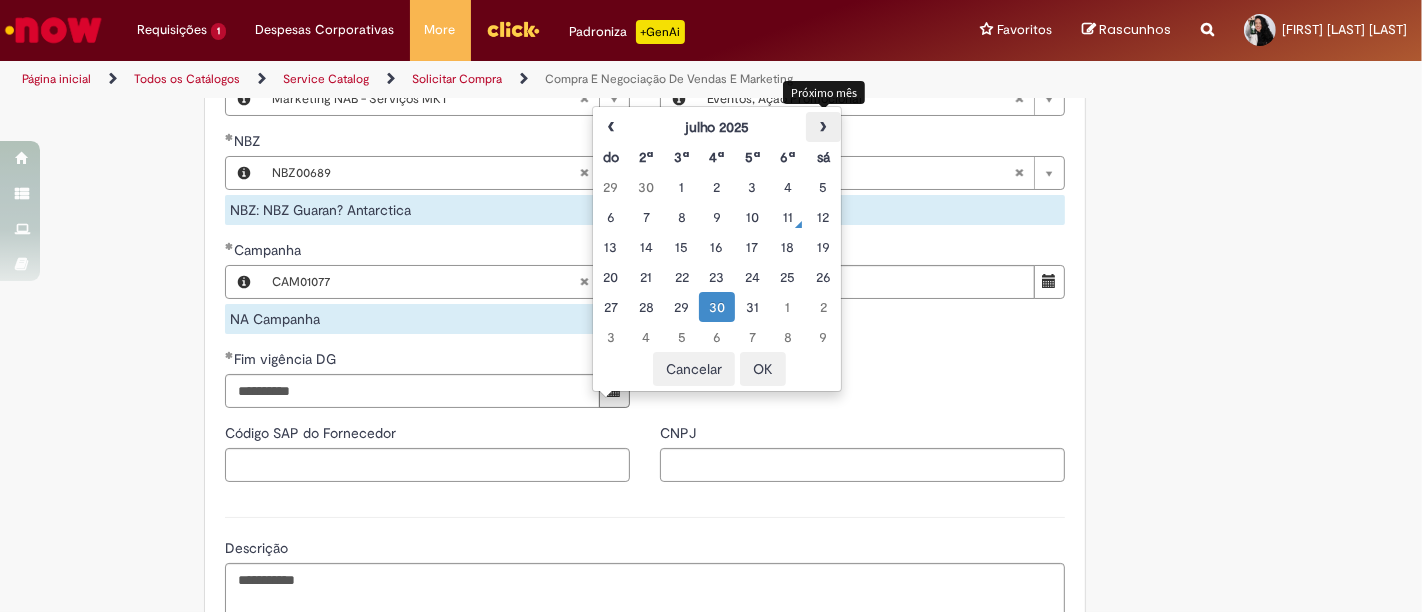 click on "›" at bounding box center (823, 127) 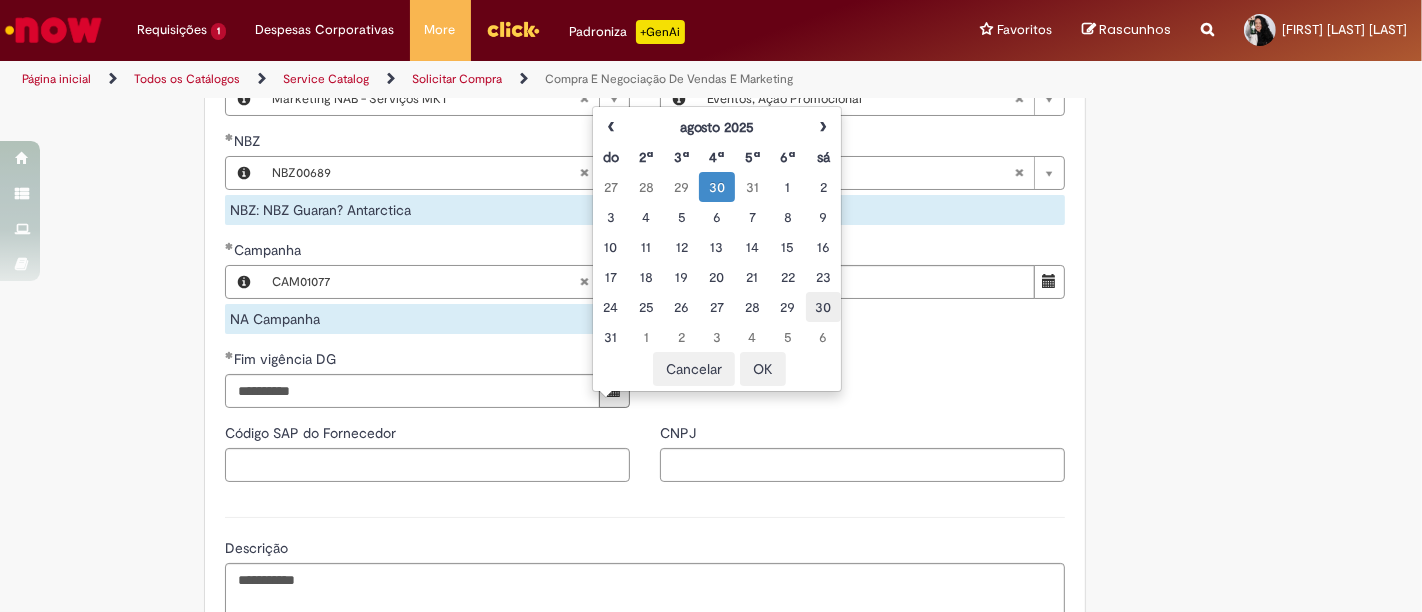 click on "30" at bounding box center (823, 307) 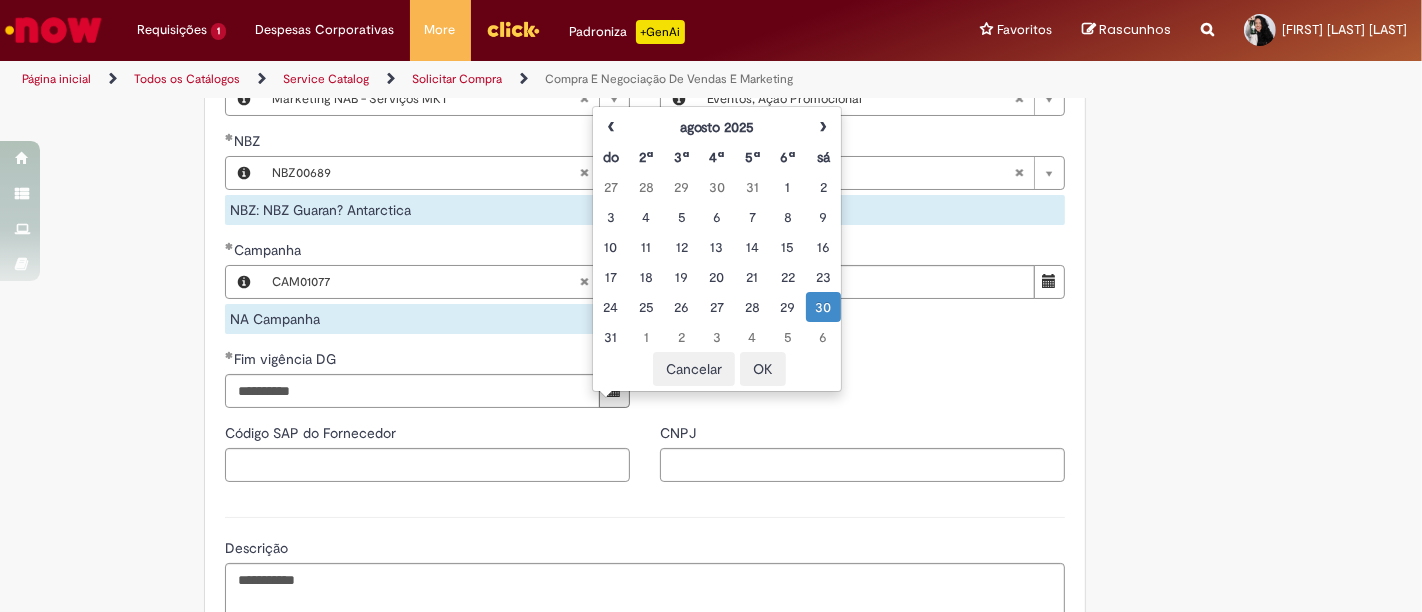click on "Adicionar a Favoritos
Compra E Negociação De Vendas E Marketing
Chamado destinado para novas negociações e renegociações com verba de marketing, vendas ou capex comercial.
REGRAS DE UTILIZA ÇÃ O:
Esse chamado é apenas para   cotações e negociações de marketing e vendas   para o  fluxo antigo de compras de merchan, SAP ECC e VMV. Para negociações de vendas e MKT que usam o fluxo do S4 (SAP Fiori) Utilize o chamado de Commercial   AQUI
Lembre-se de anexar todas as evidências (cotações, informações, projetos e e-mails) que sejam úteis à negociação;
Nenhum campo preenchido por você pode ser alterado depois de o chamado ter sido aberto, por isso atente-se as informações preenchidas;
Esse chamado possui SLA de  4  ou  8 dias úteis  para a etapa de  negociação . Após essa etapa, é necessária sua validação para seguir com a tratativa;
Em caso de" at bounding box center [711, -90] 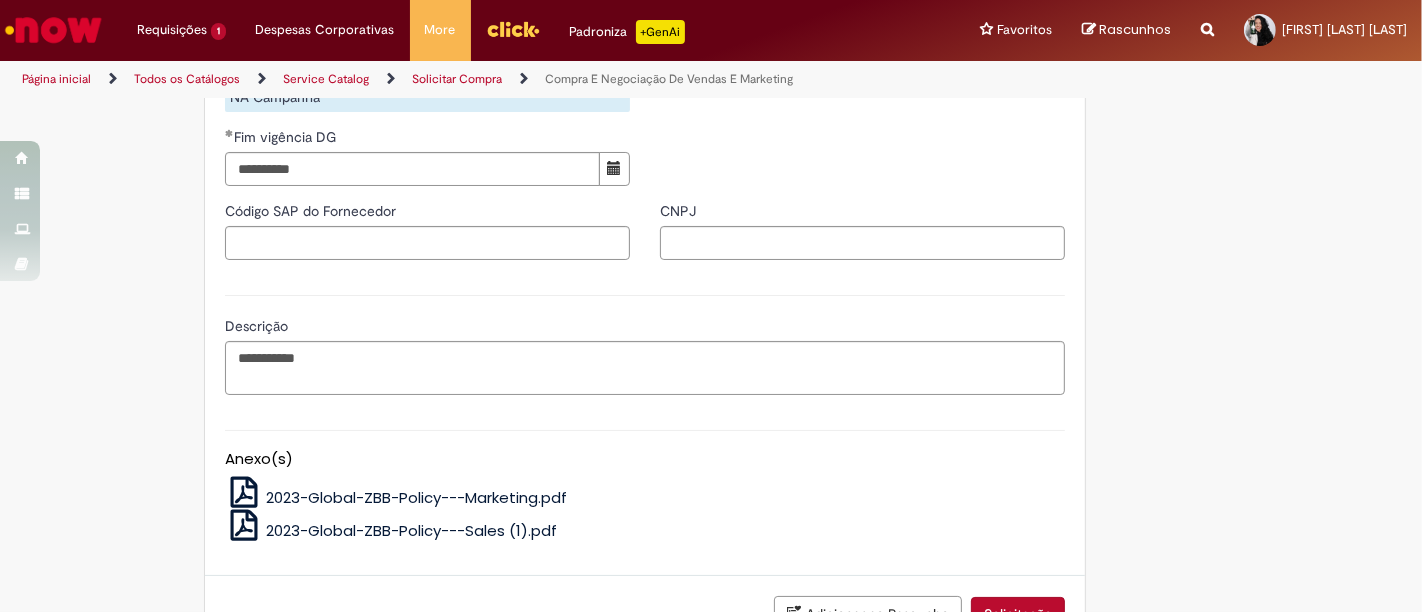 scroll, scrollTop: 1491, scrollLeft: 0, axis: vertical 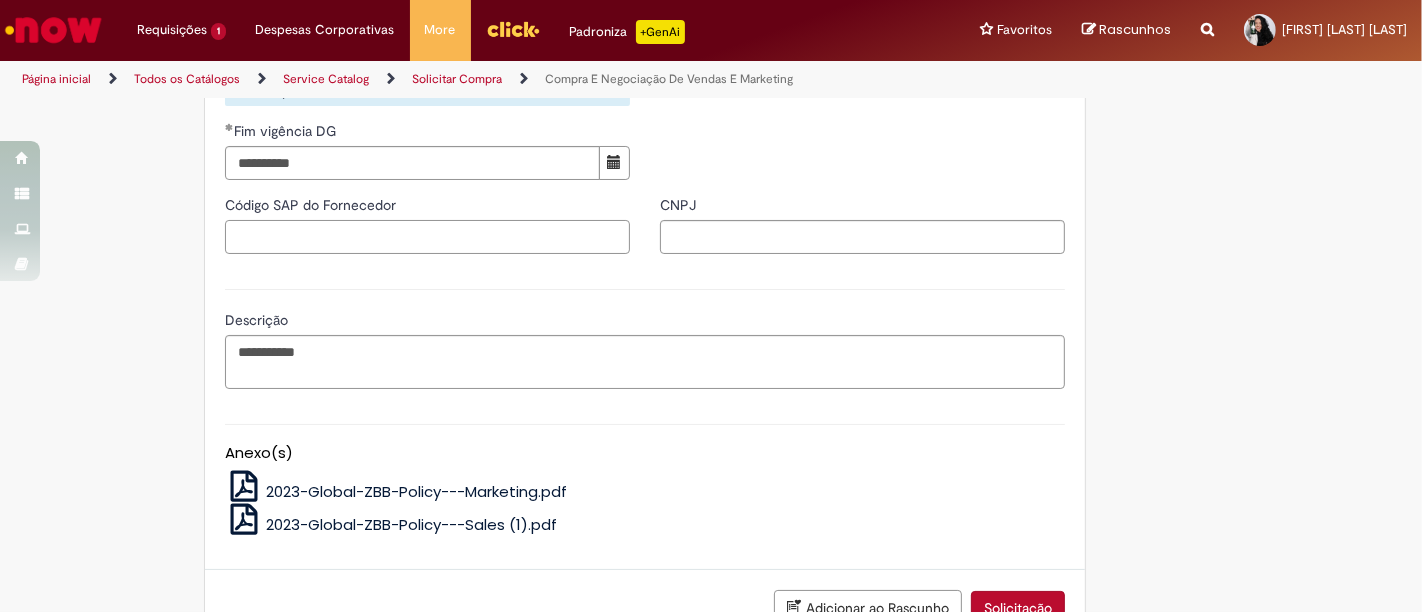 click on "Código SAP do Fornecedor" at bounding box center (427, 237) 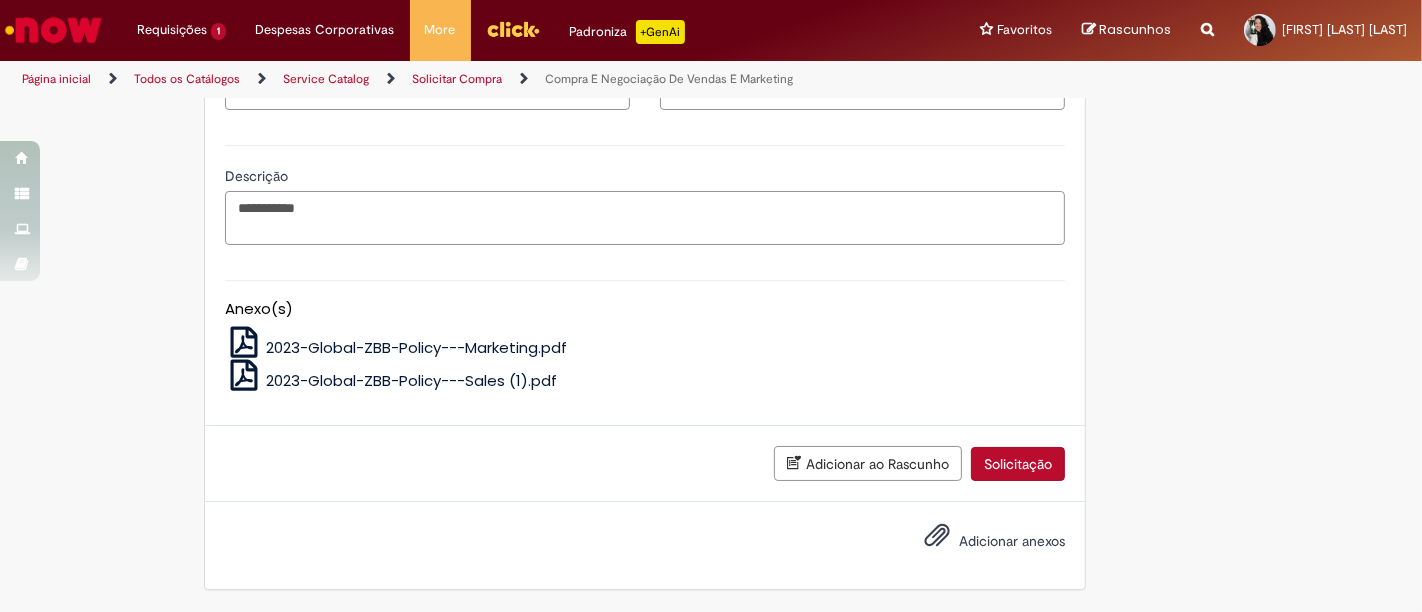 click on "**********" at bounding box center [645, 217] 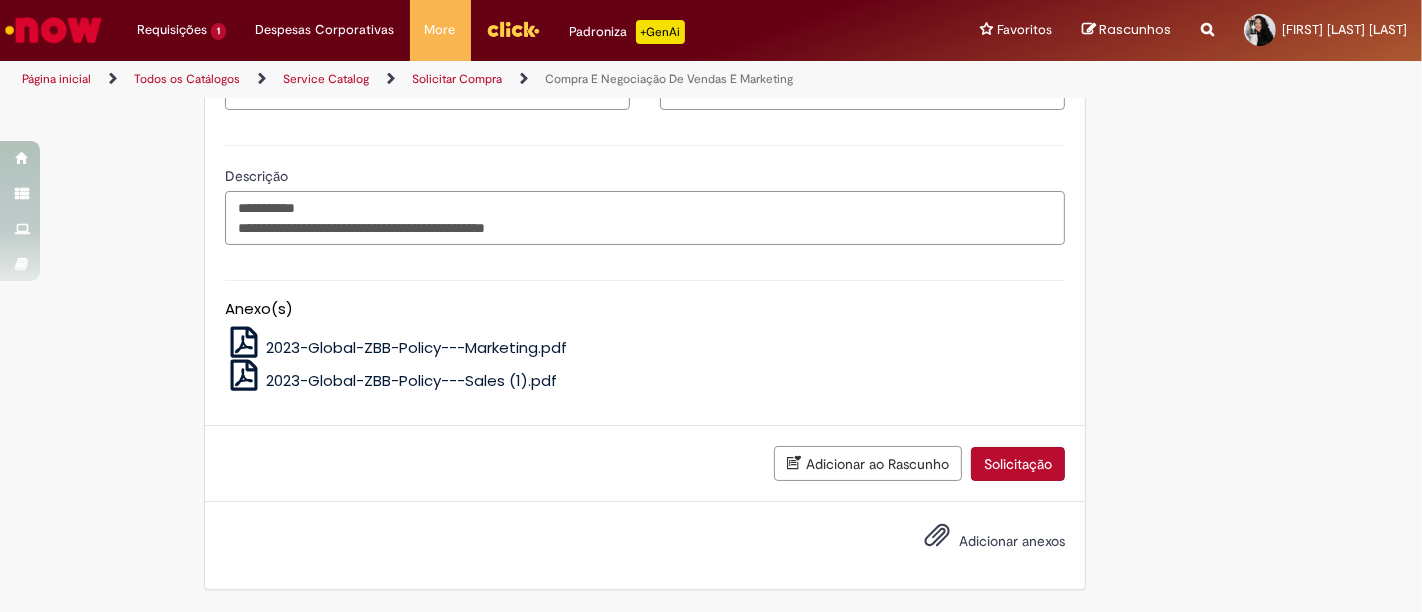 click on "**********" at bounding box center [645, 217] 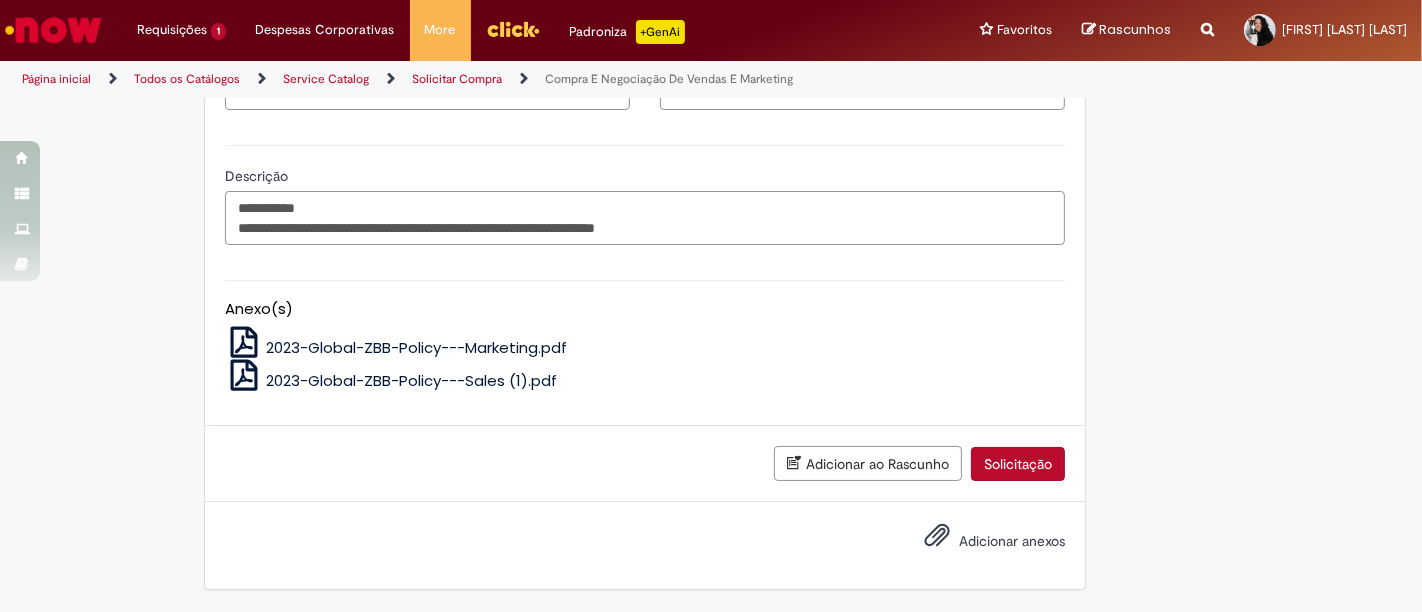 type on "**********" 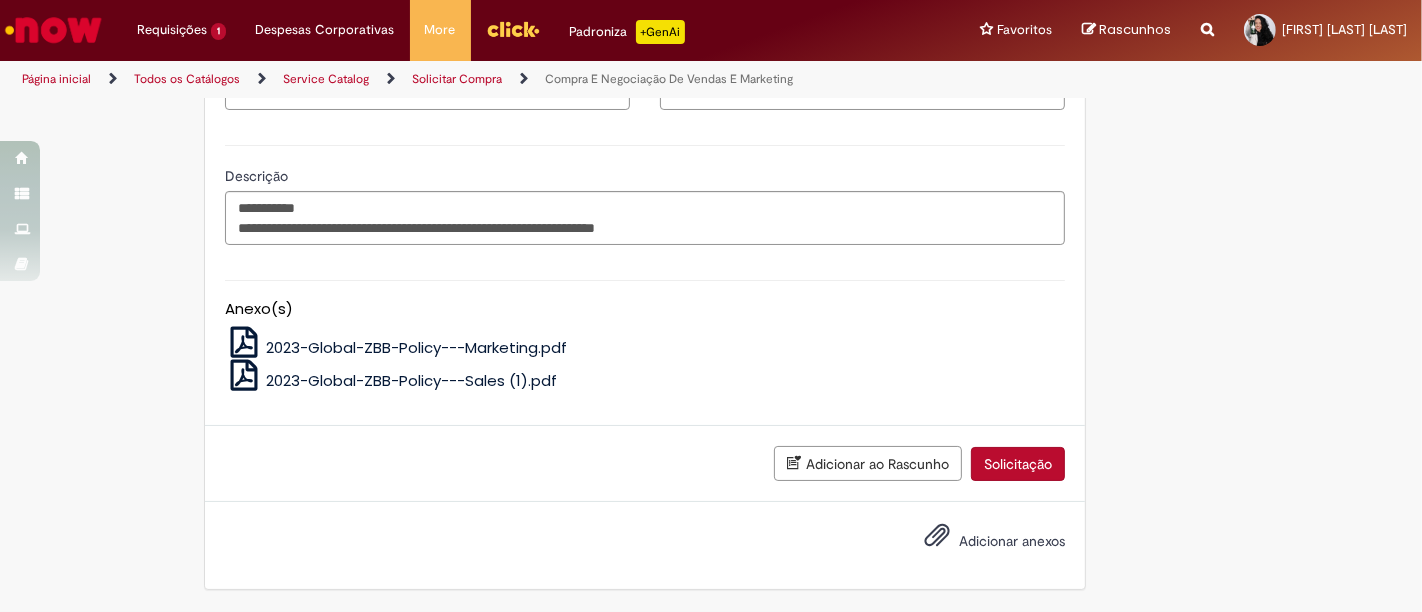 click on "Adicionar anexos" at bounding box center [1012, 541] 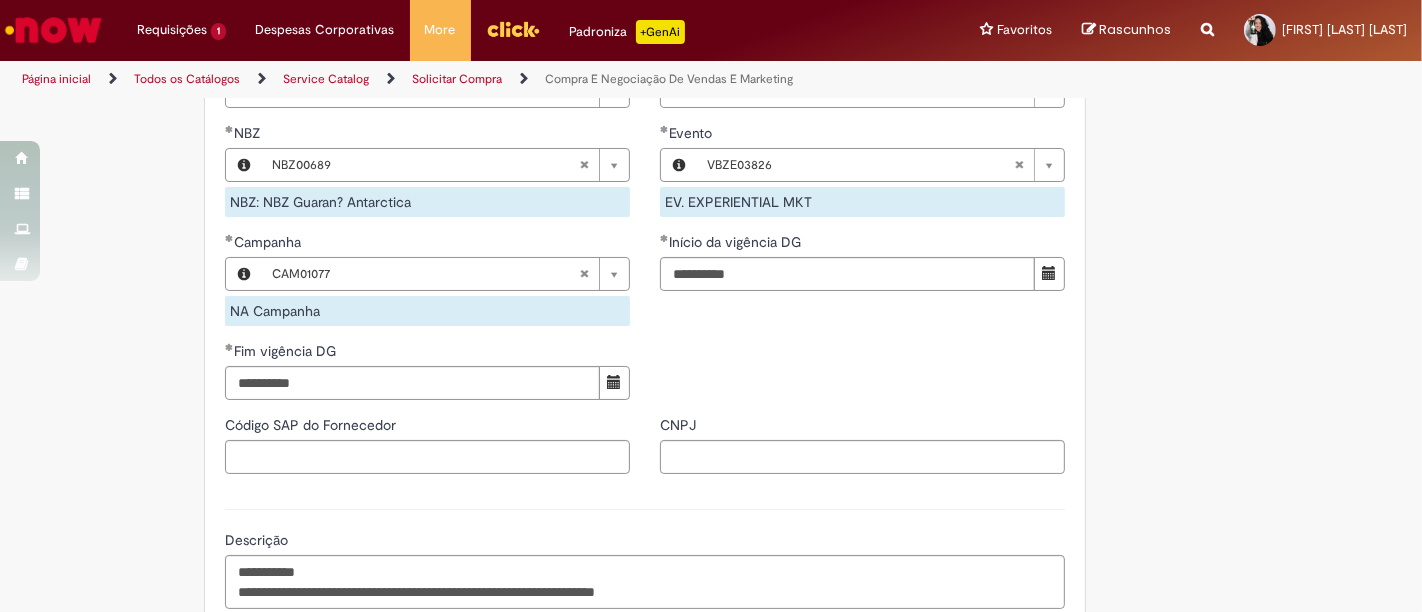 scroll, scrollTop: 1722, scrollLeft: 0, axis: vertical 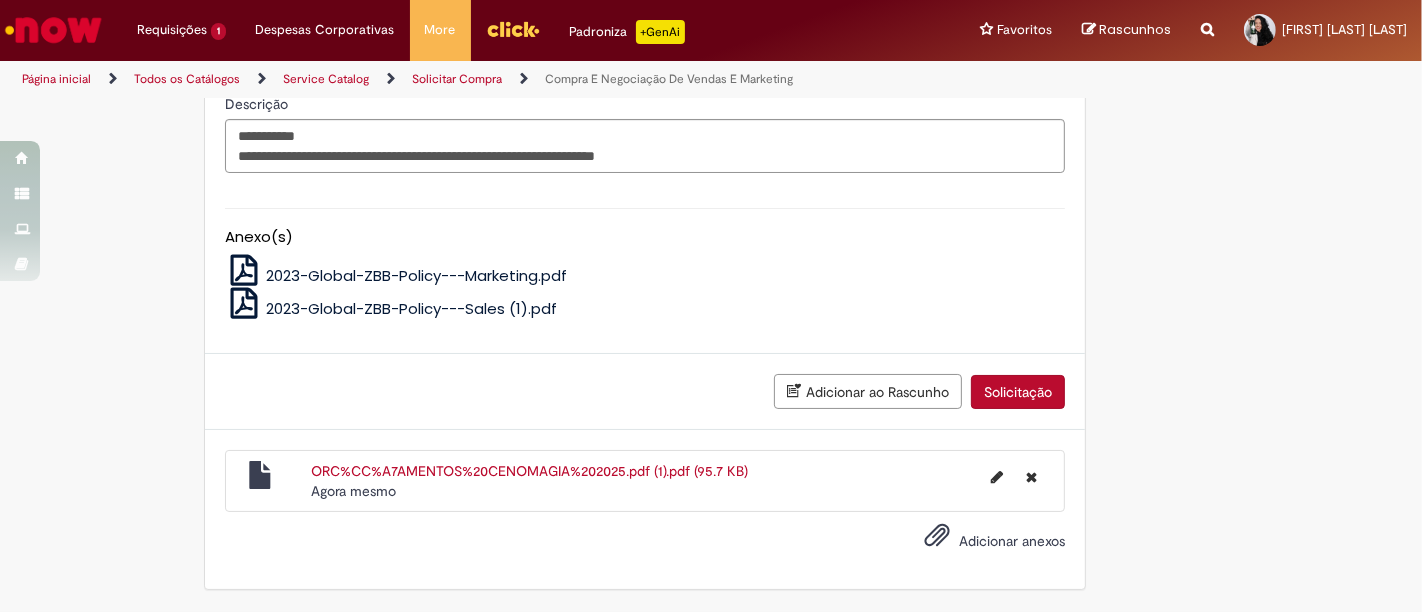 click on "Solicitação" at bounding box center (1018, 392) 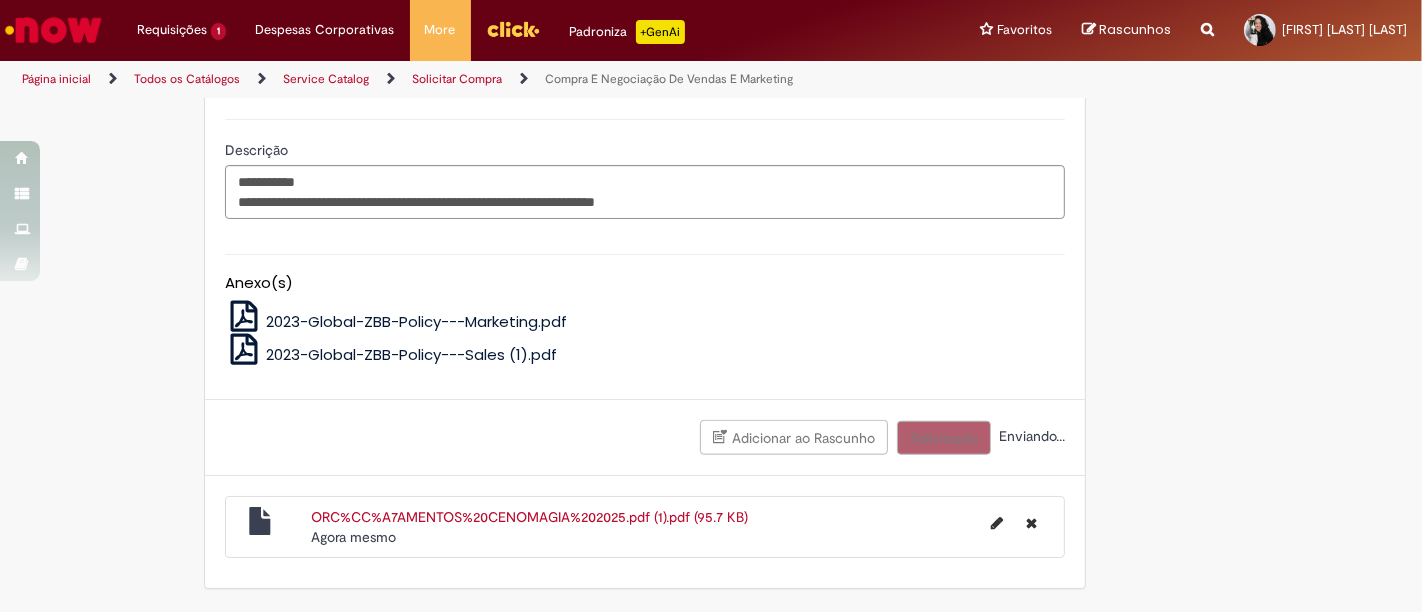 scroll, scrollTop: 1676, scrollLeft: 0, axis: vertical 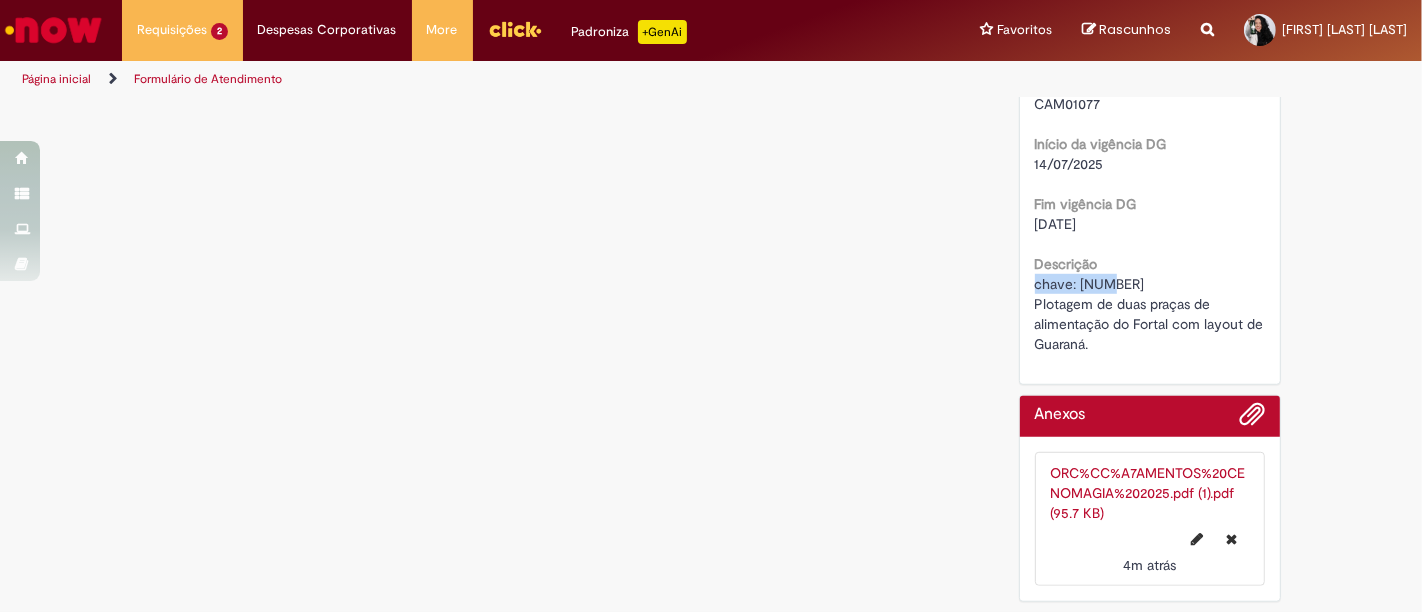 drag, startPoint x: 1026, startPoint y: 284, endPoint x: 1101, endPoint y: 281, distance: 75.059975 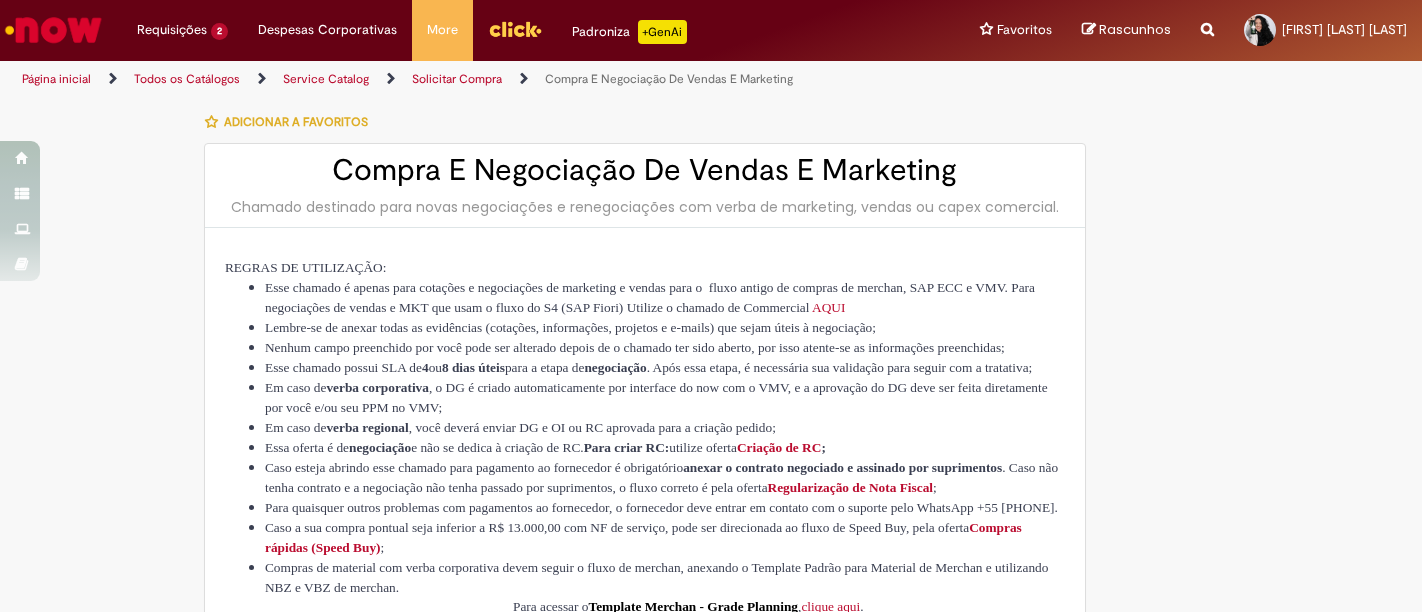 type on "**********" 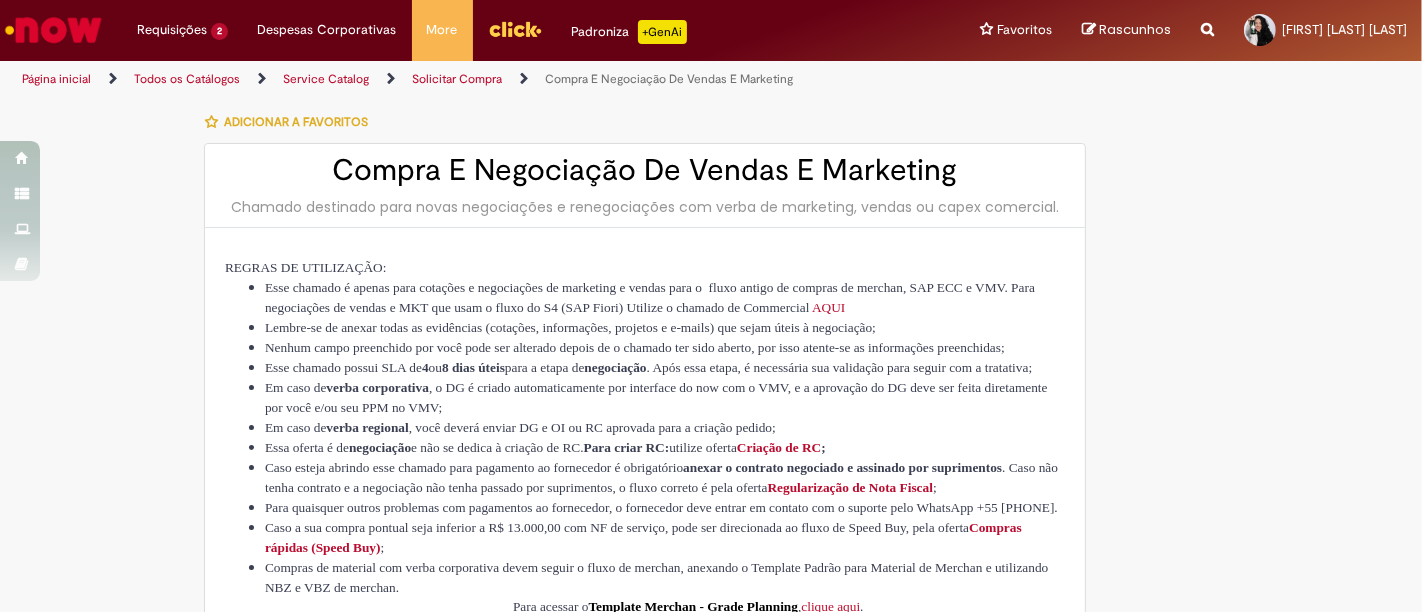 scroll, scrollTop: 900, scrollLeft: 0, axis: vertical 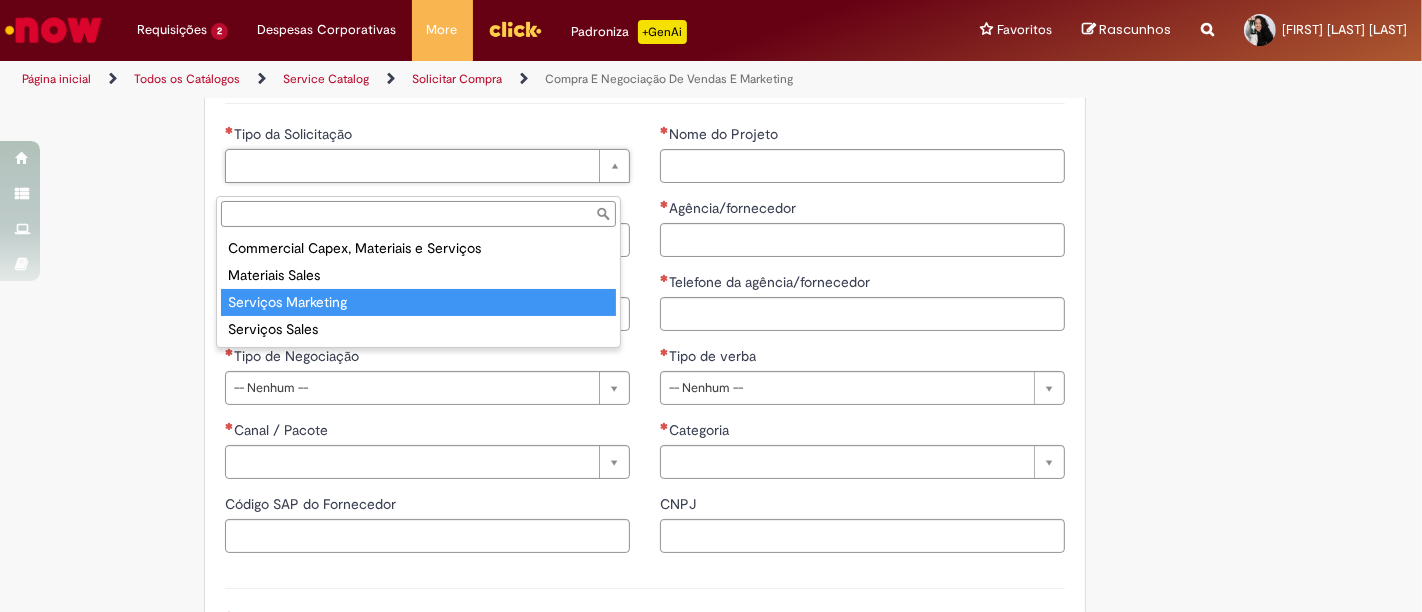 type on "**********" 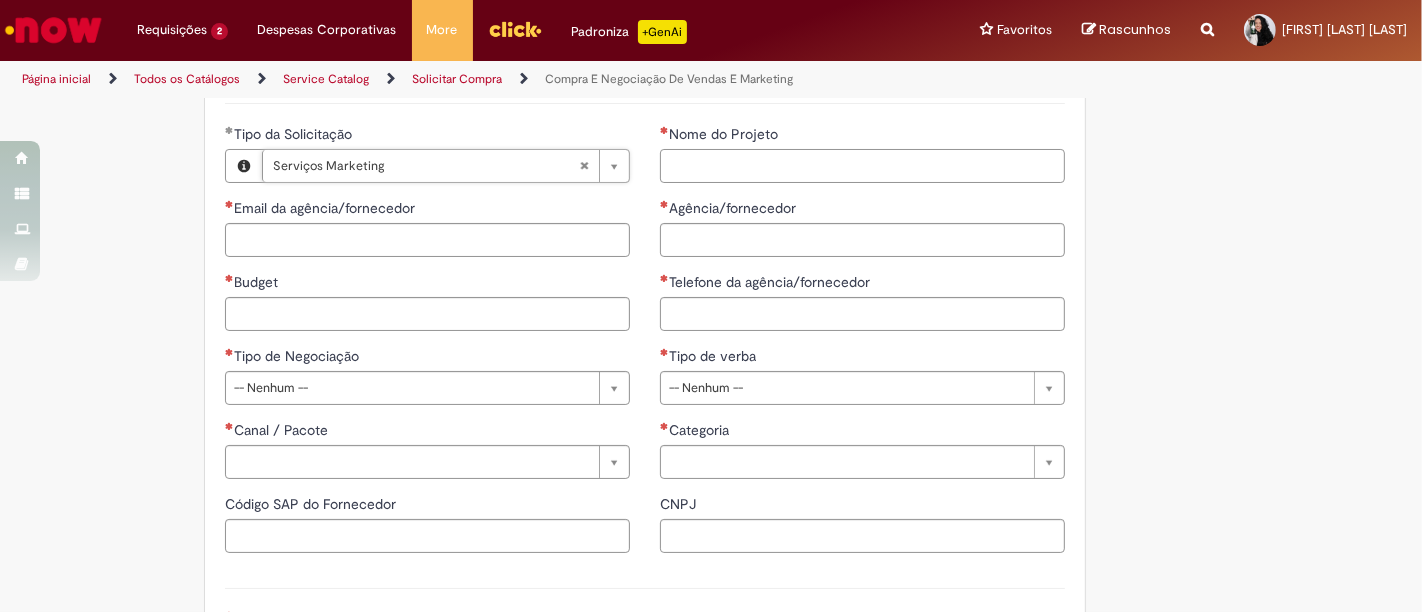 click on "Nome do Projeto" at bounding box center (862, 166) 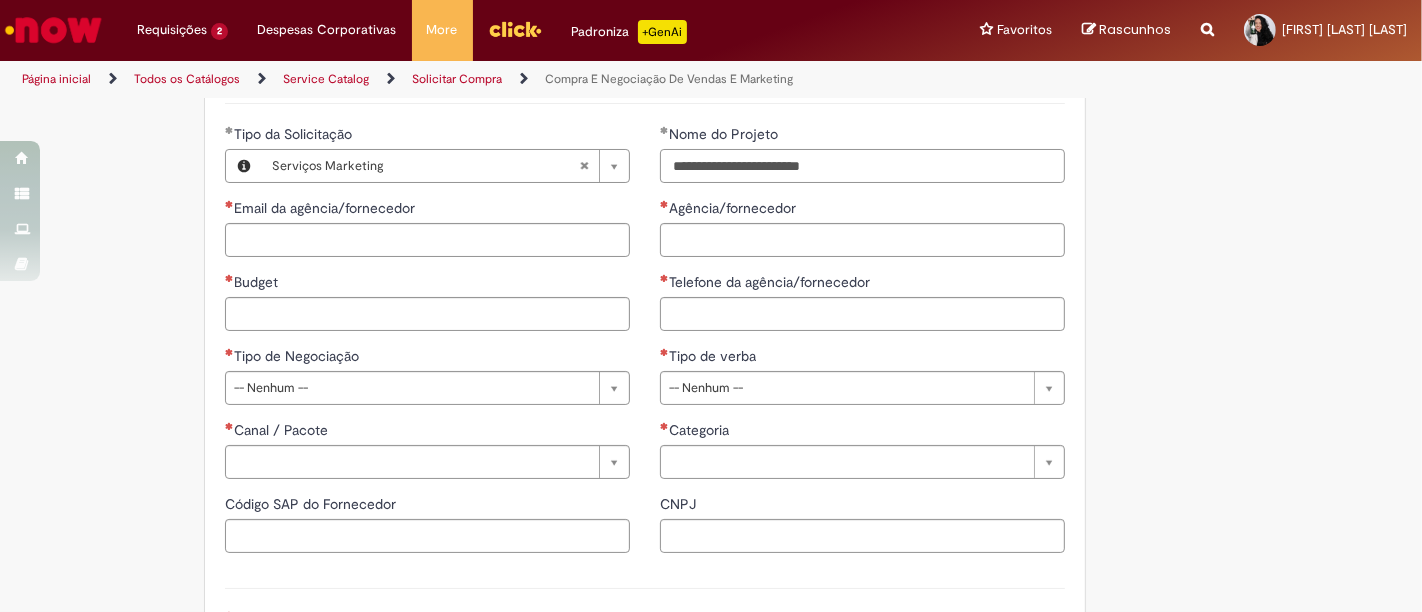type on "**********" 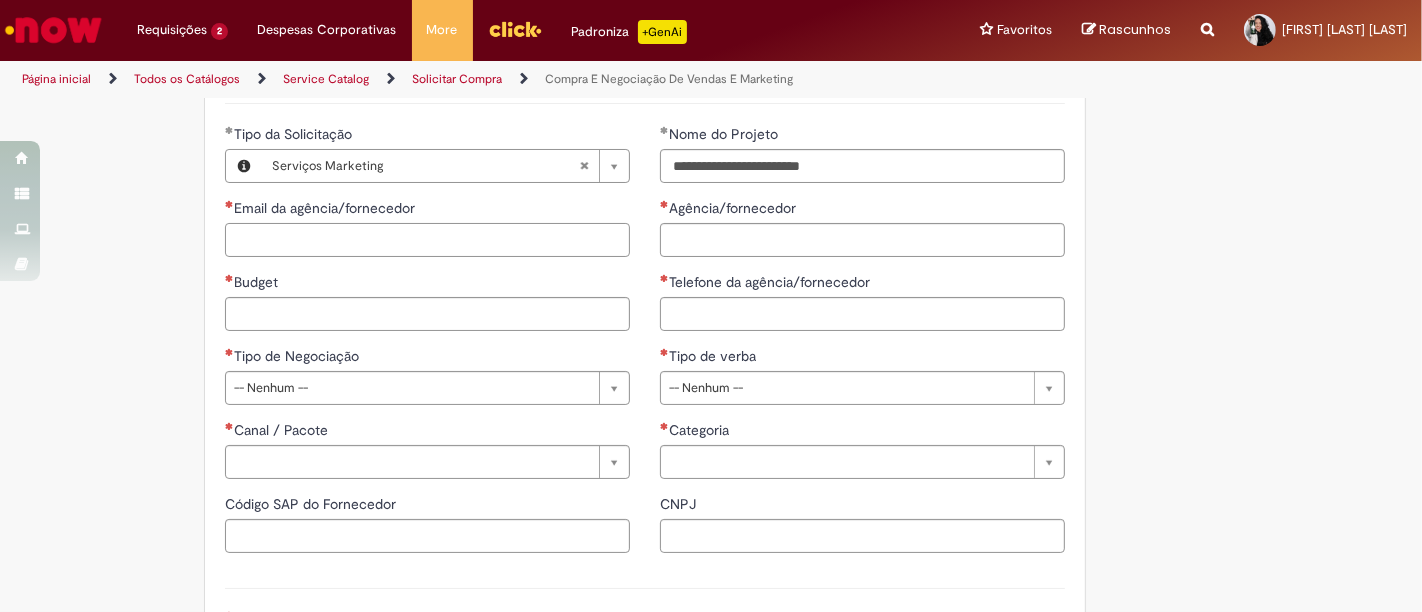 click on "Email da agência/fornecedor" at bounding box center (427, 240) 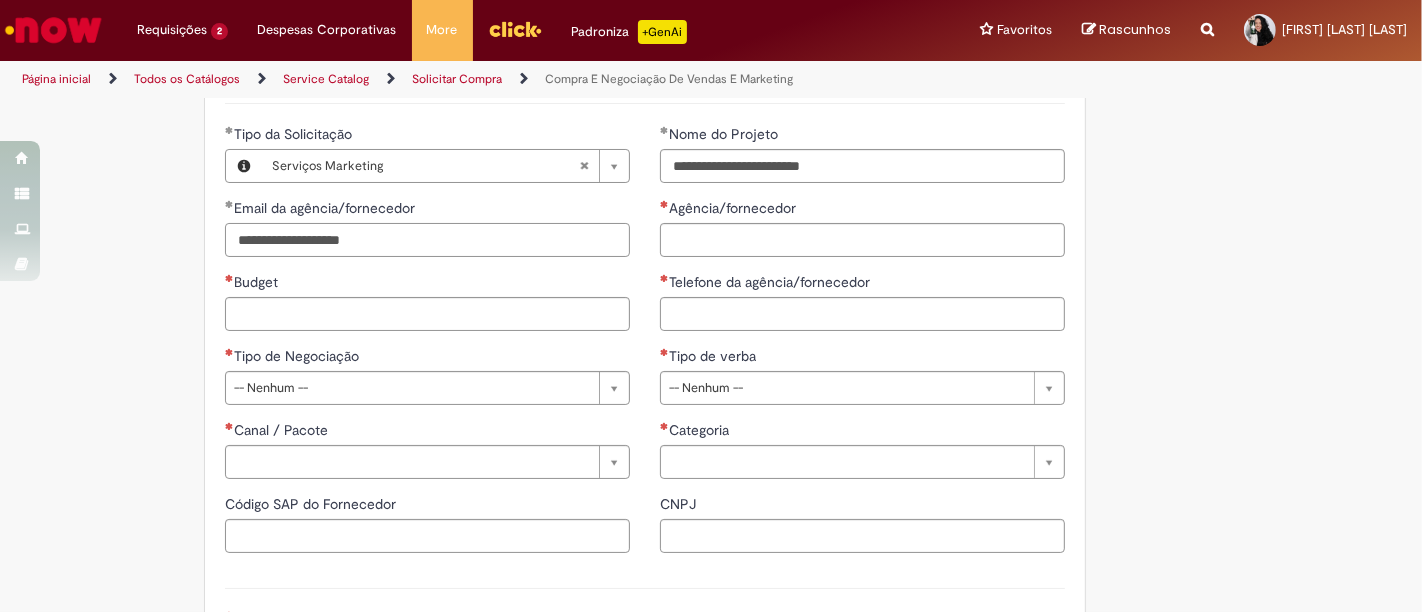type on "**********" 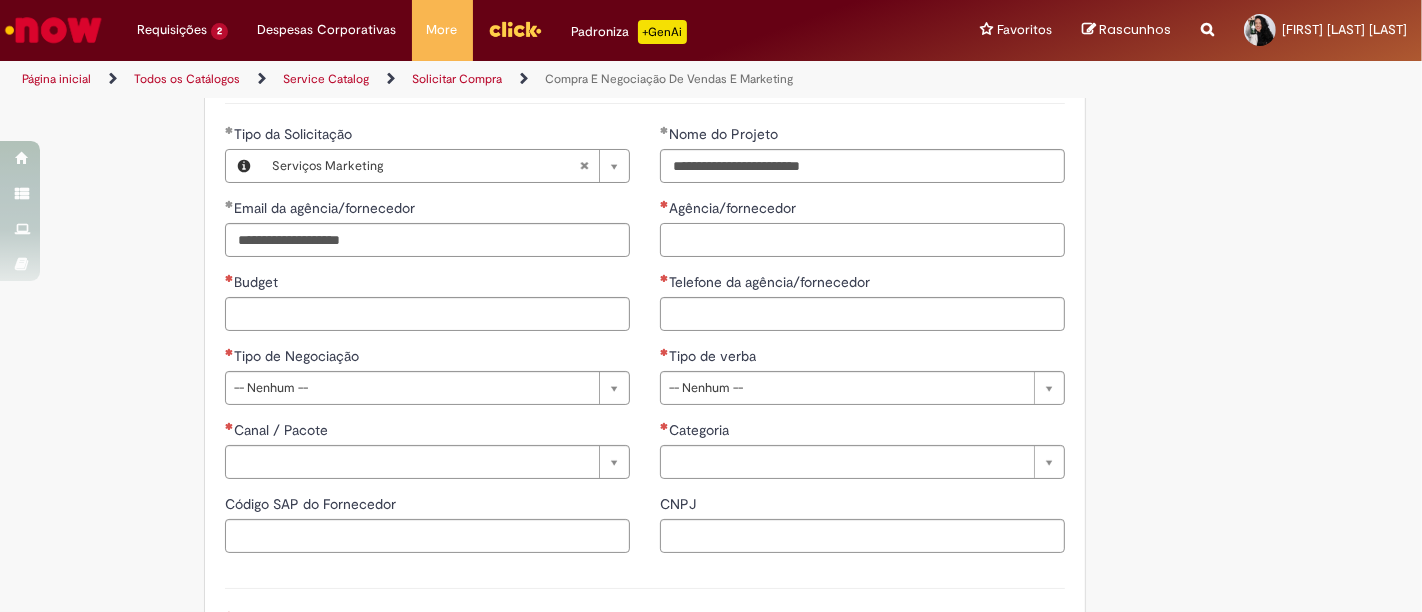 click on "Agência/fornecedor" at bounding box center [862, 240] 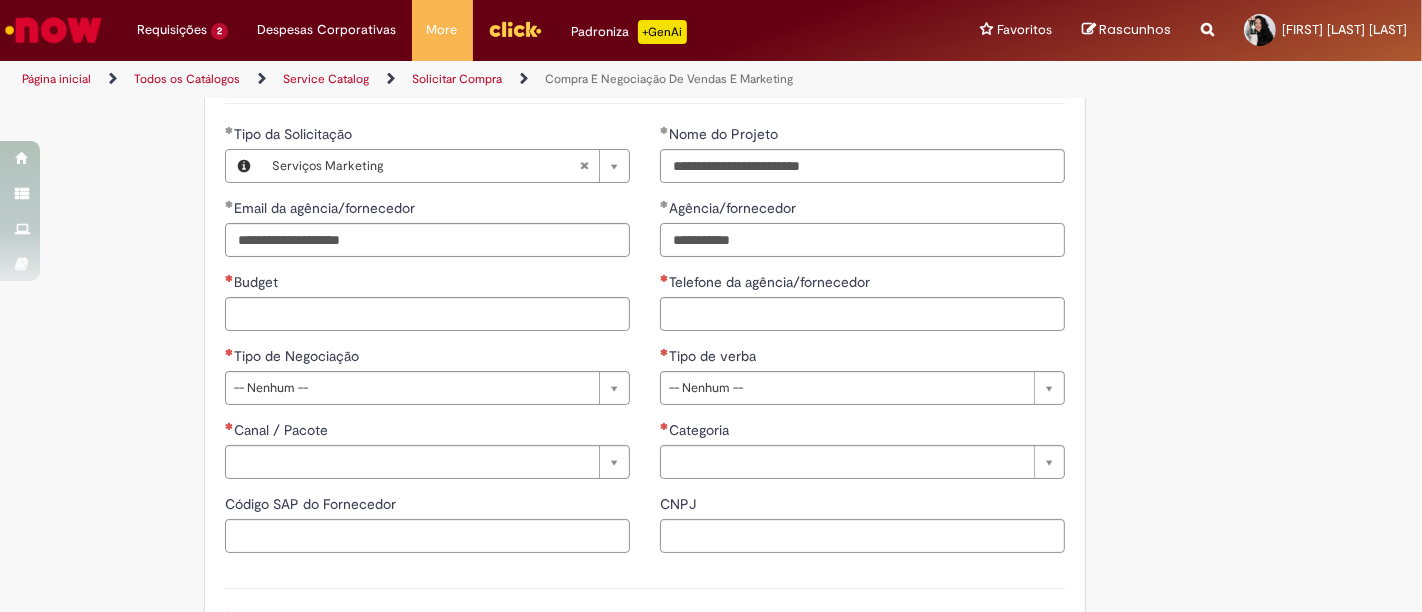 type on "**********" 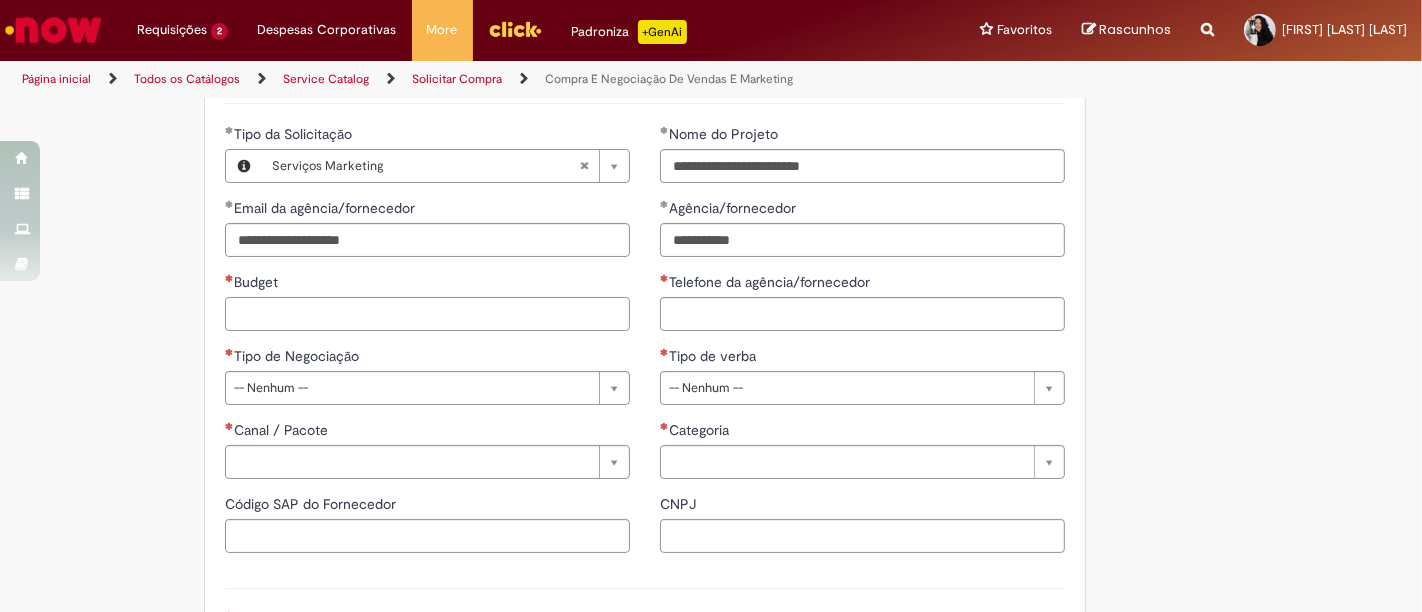 click on "Budget" at bounding box center [427, 314] 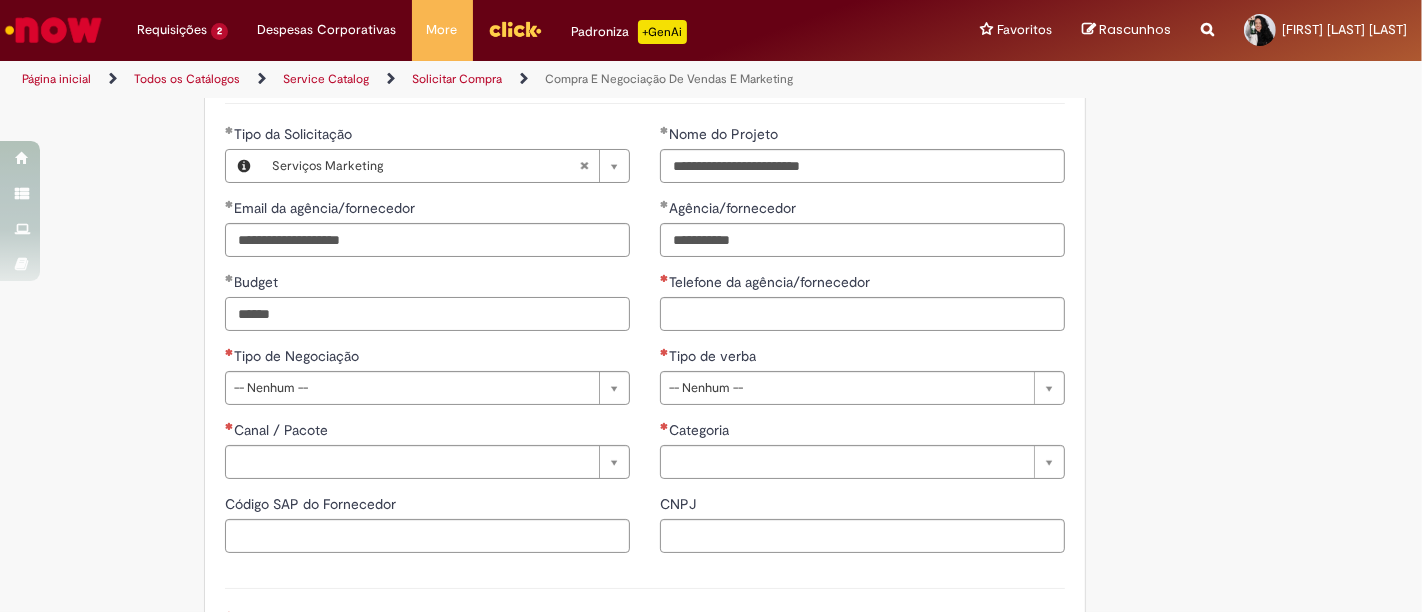 type on "******" 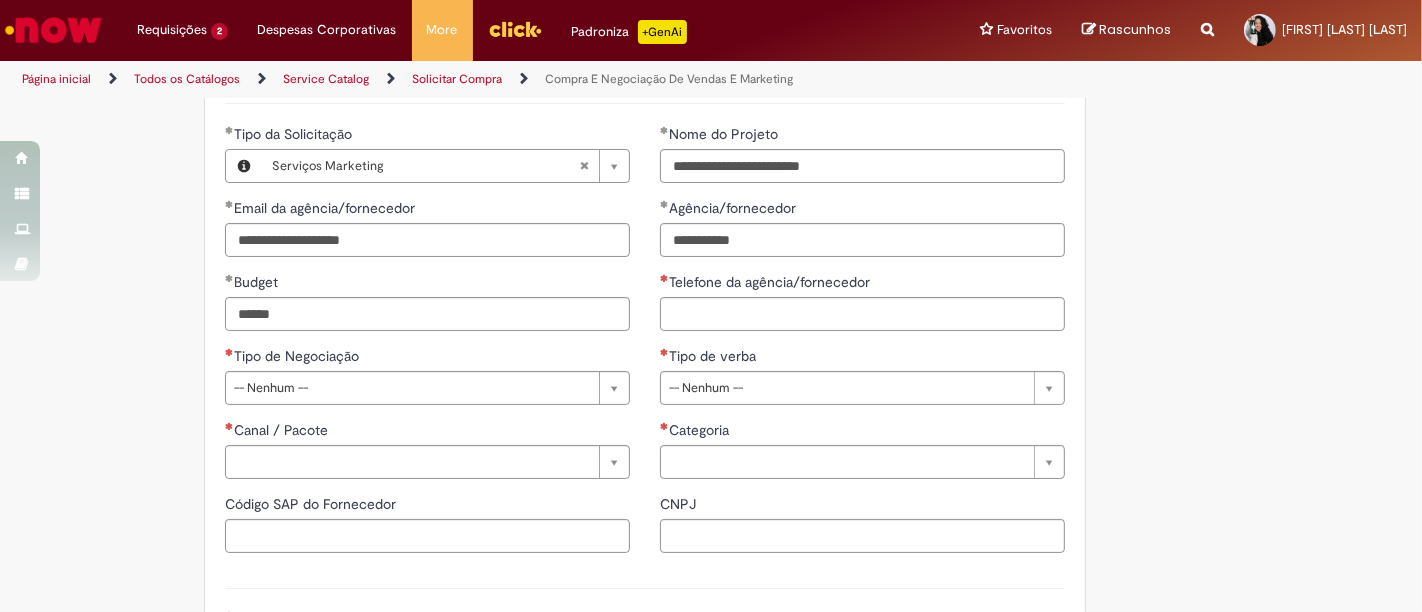click on "Tire dúvidas com LupiAssist    +GenAI
Oi! Eu sou LupiAssist, uma Inteligência Artificial Generativa em constante aprendizado   Meu conteúdo é monitorado para trazer uma melhor experiência
Dúvidas comuns:
Só mais um instante, estou consultando nossas bases de conhecimento  e escrevendo a melhor resposta pra você!
Title
Lorem ipsum dolor sit amet    Fazer uma nova pergunta
Gerei esta resposta utilizando IA Generativa em conjunto com os nossos padrões. Em caso de divergência, os documentos oficiais prevalecerão.
Saiba mais em:
Ou ligue para:
E aí, te ajudei?
Sim, obrigado!" at bounding box center [711, 127] 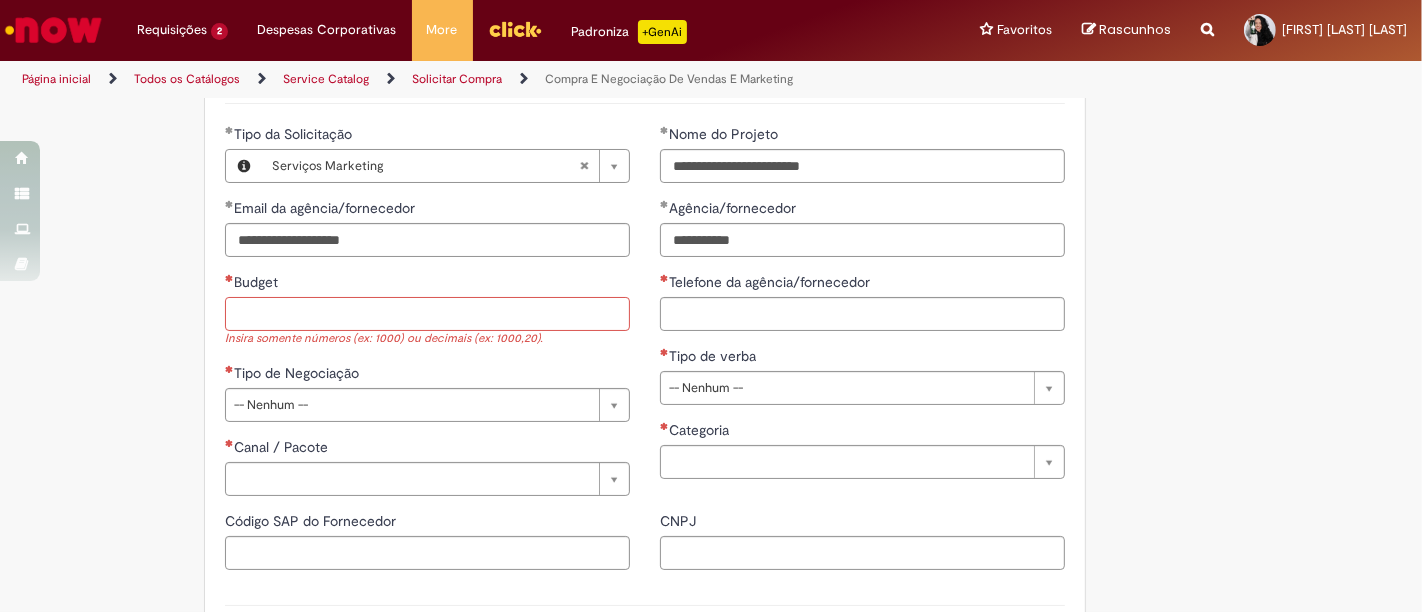 click on "Budget" at bounding box center (427, 314) 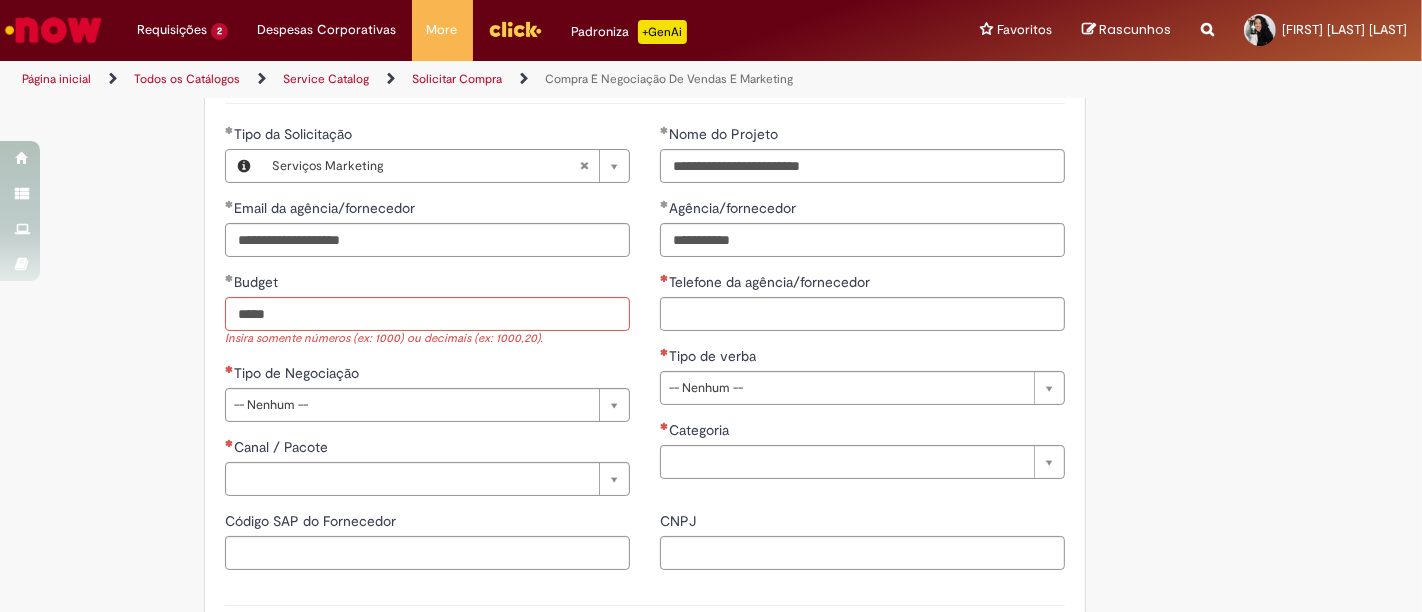 type on "**********" 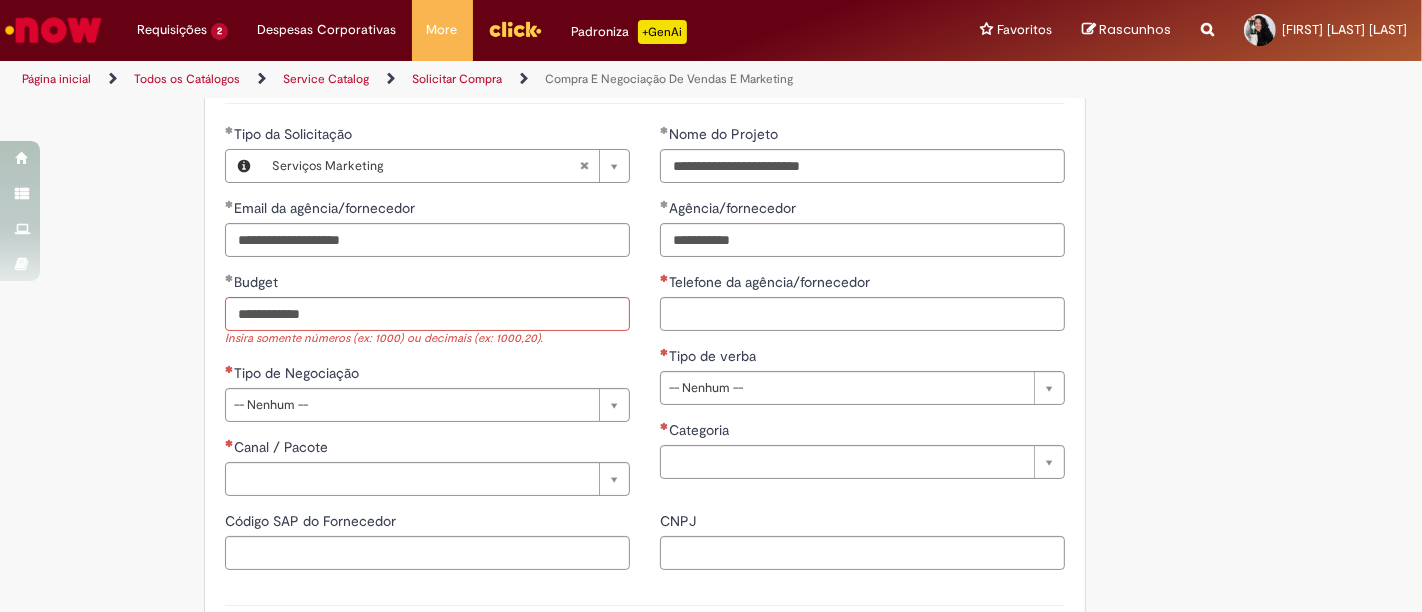 click on "Adicionar a Favoritos
Compra E Negociação De Vendas E Marketing
Chamado destinado para novas negociações e renegociações com verba de marketing, vendas ou capex comercial.
REGRAS DE UTILIZA ÇÃ O:
Esse chamado é apenas para   cotações e negociações de marketing e vendas   para o  fluxo antigo de compras de merchan, SAP ECC e VMV. Para negociações de vendas e MKT que usam o fluxo do S4 (SAP Fiori) Utilize o chamado de Commercial   AQUI
Lembre-se de anexar todas as evidências (cotações, informações, projetos e e-mails) que sejam úteis à negociação;
Nenhum campo preenchido por você pode ser alterado depois de o chamado ter sido aberto, por isso atente-se as informações preenchidas;
Esse chamado possui SLA de  4  ou  8 dias úteis  para a etapa de  negociação . Após essa etapa, é necessária sua validação para seguir com a tratativa;
Em caso de
;" at bounding box center (613, 135) 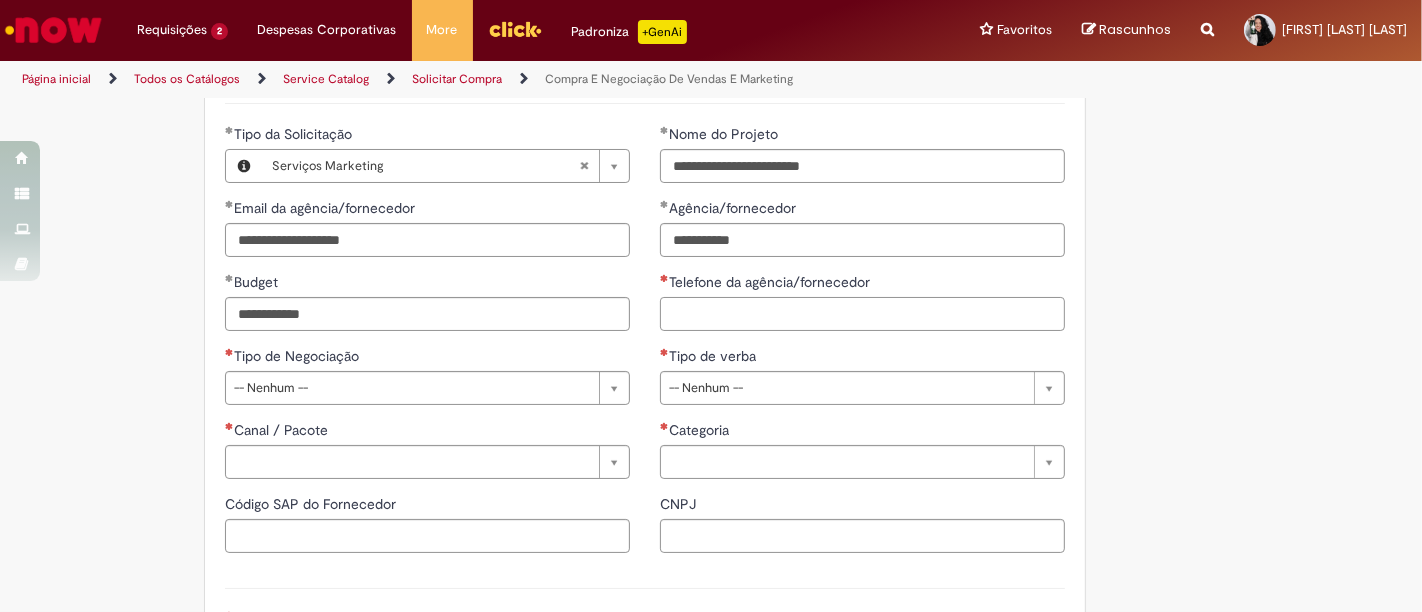 click on "Telefone da agência/fornecedor" at bounding box center [862, 314] 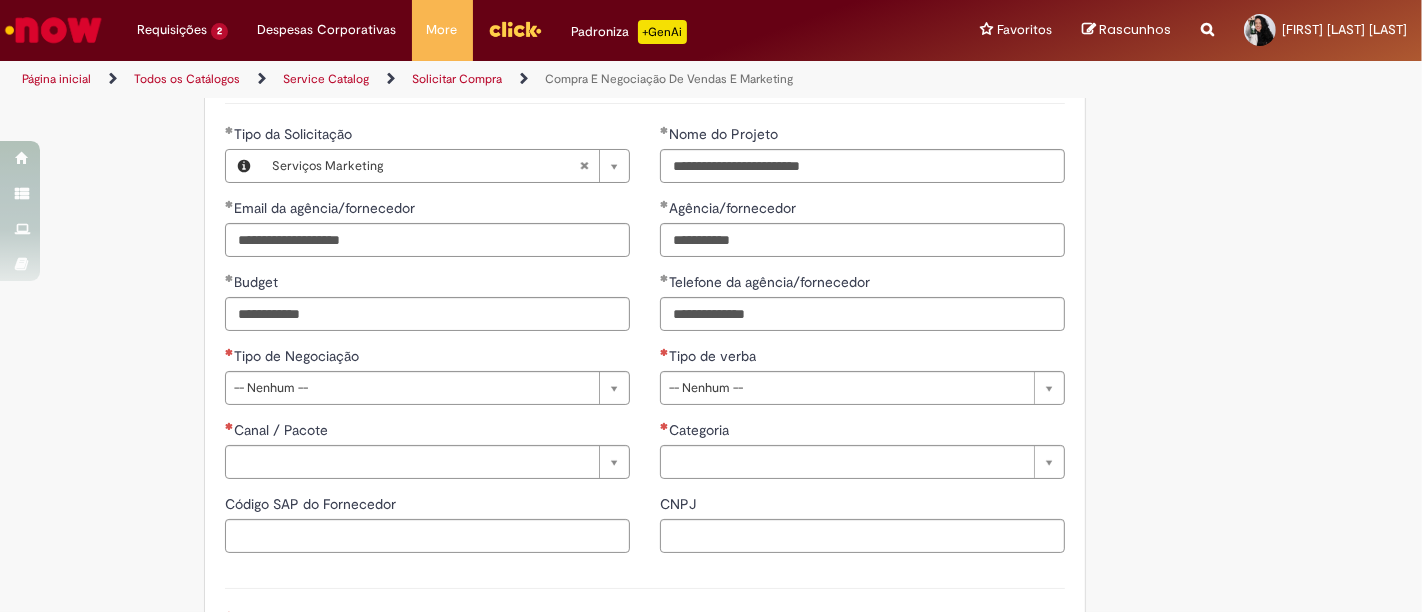 type on "**********" 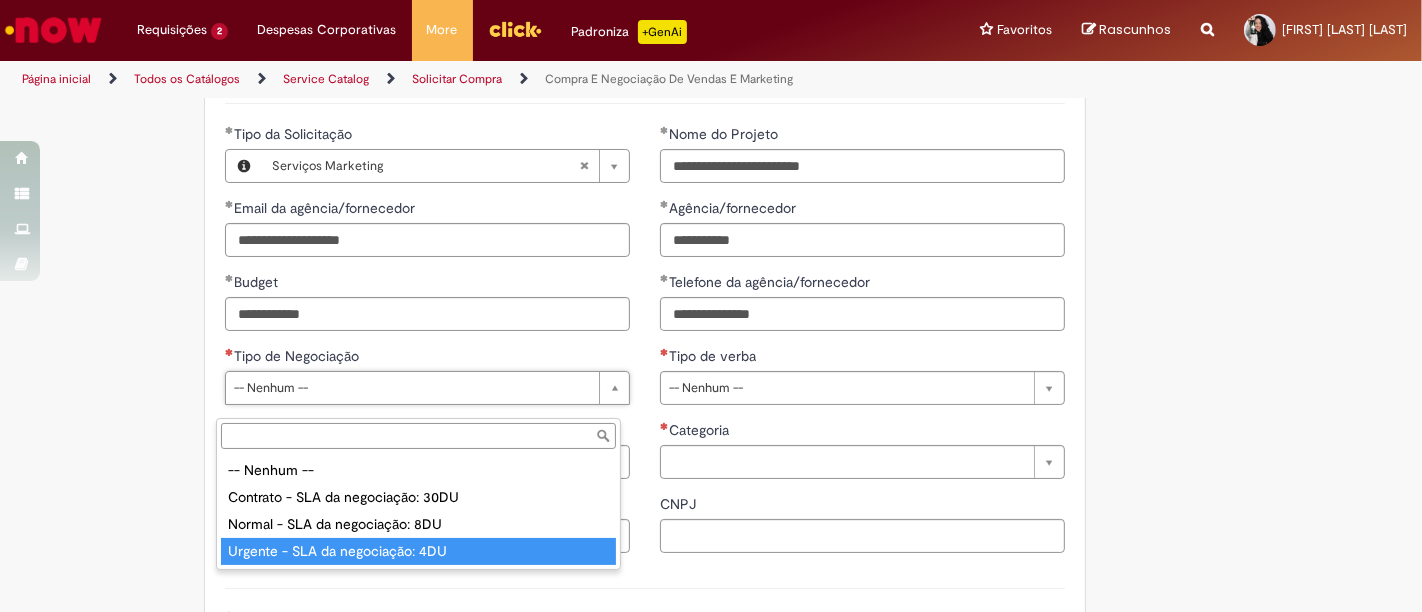 type on "**********" 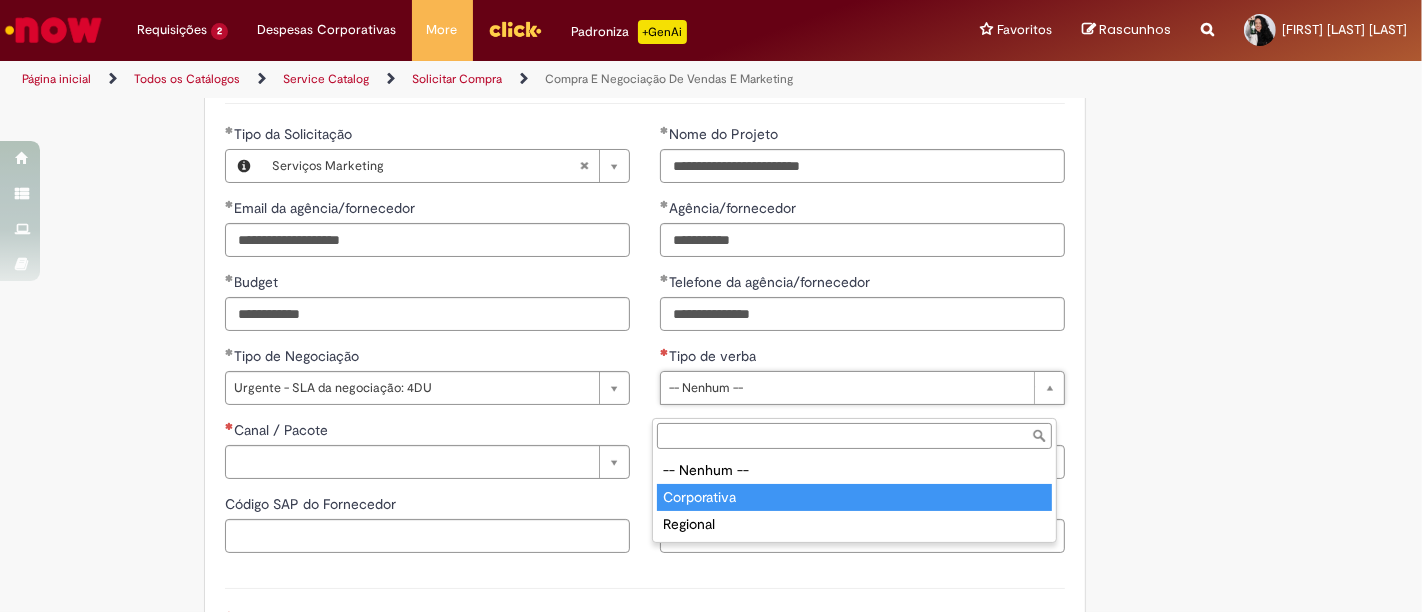 type on "**********" 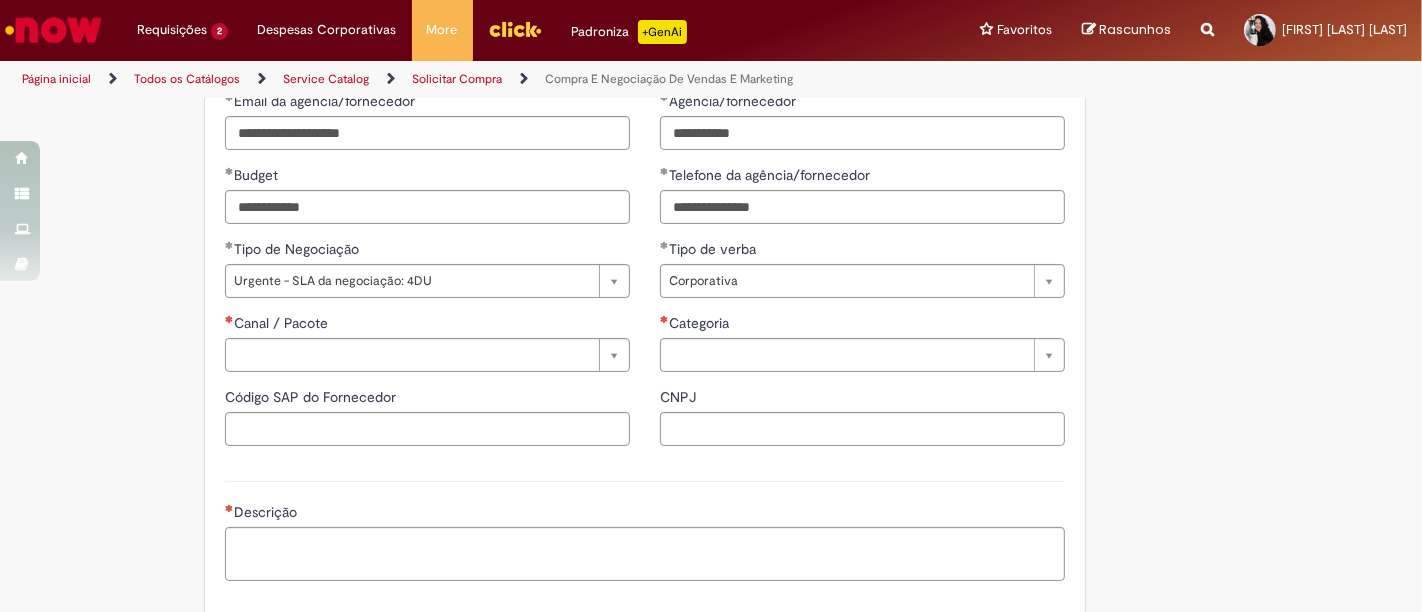scroll, scrollTop: 1054, scrollLeft: 0, axis: vertical 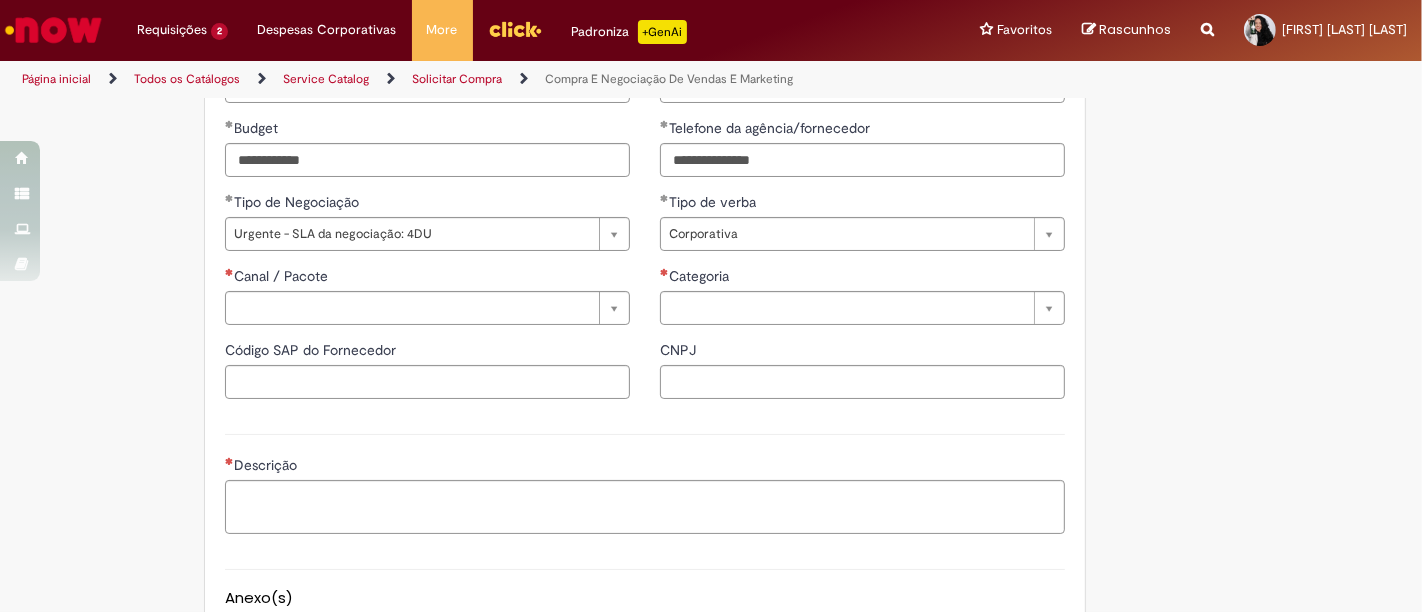 click on "Adicionar a Favoritos
Compra E Negociação De Vendas E Marketing
Chamado destinado para novas negociações e renegociações com verba de marketing, vendas ou capex comercial.
REGRAS DE UTILIZA ÇÃ O:
Esse chamado é apenas para   cotações e negociações de marketing e vendas   para o  fluxo antigo de compras de merchan, SAP ECC e VMV. Para negociações de vendas e MKT que usam o fluxo do S4 (SAP Fiori) Utilize o chamado de Commercial   AQUI
Lembre-se de anexar todas as evidências (cotações, informações, projetos e e-mails) que sejam úteis à negociação;
Nenhum campo preenchido por você pode ser alterado depois de o chamado ter sido aberto, por isso atente-se as informações preenchidas;
Esse chamado possui SLA de  4  ou  8 dias úteis  para a etapa de  negociação . Após essa etapa, é necessária sua validação para seguir com a tratativa;
Em caso de" at bounding box center (711, -27) 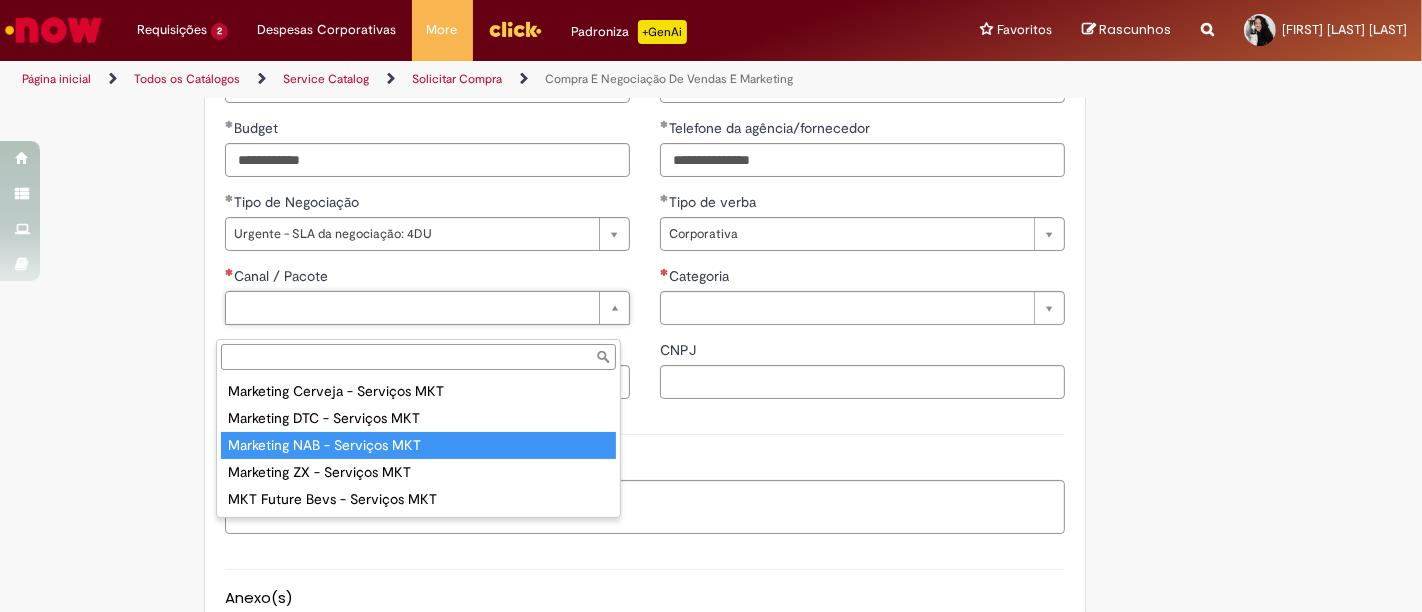 type on "**********" 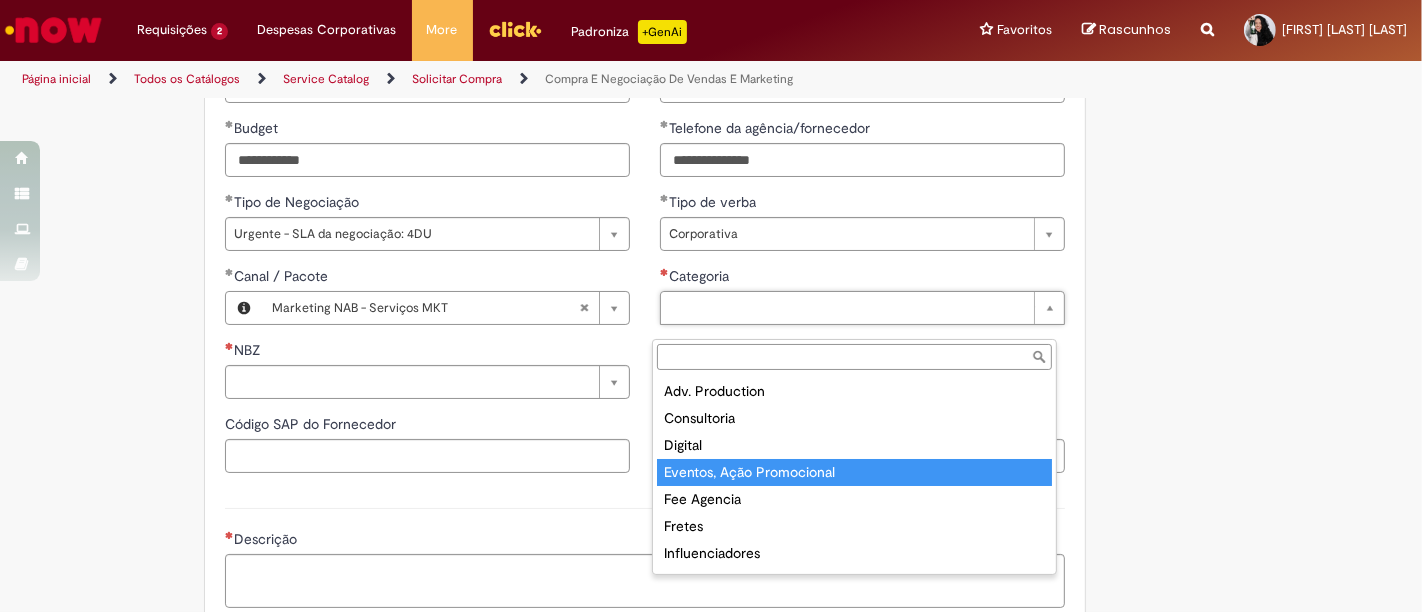 type on "**********" 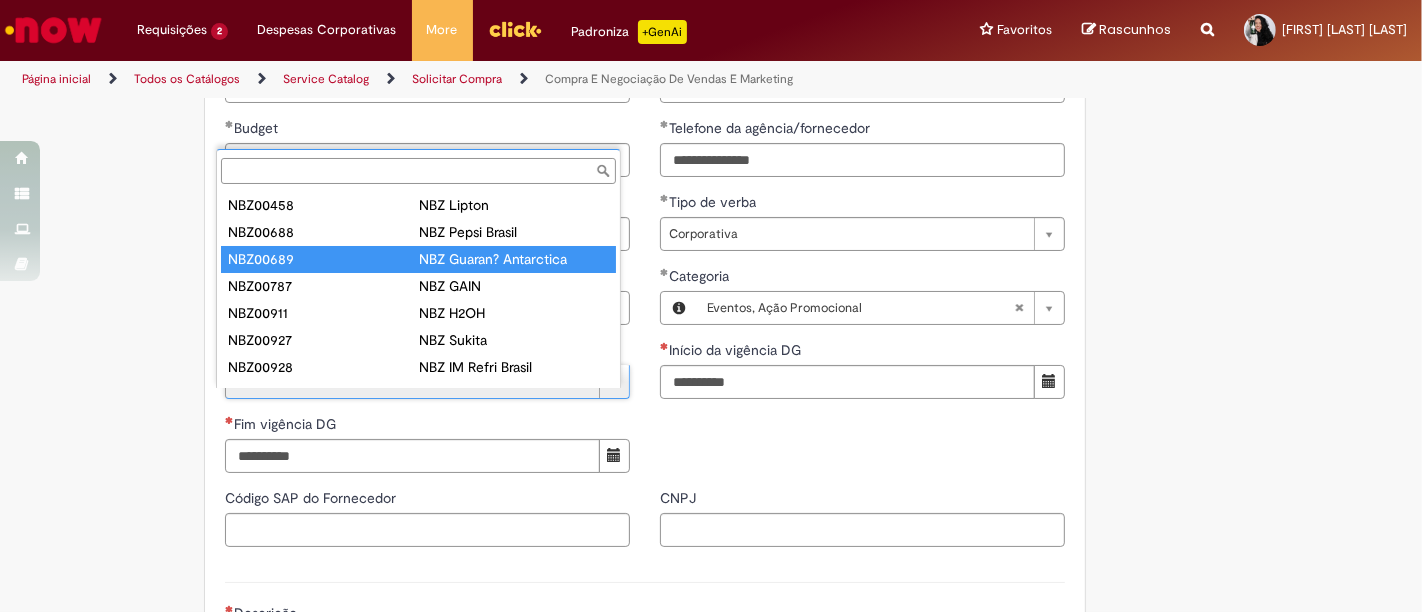 type on "********" 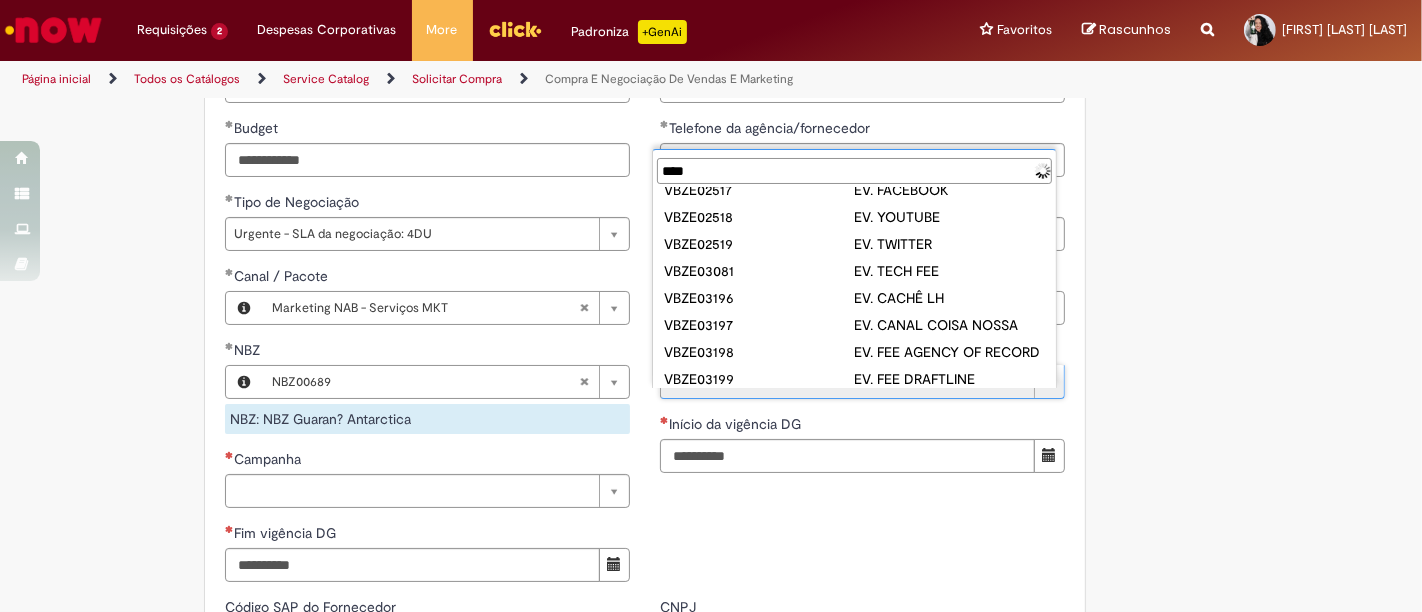 scroll, scrollTop: 0, scrollLeft: 0, axis: both 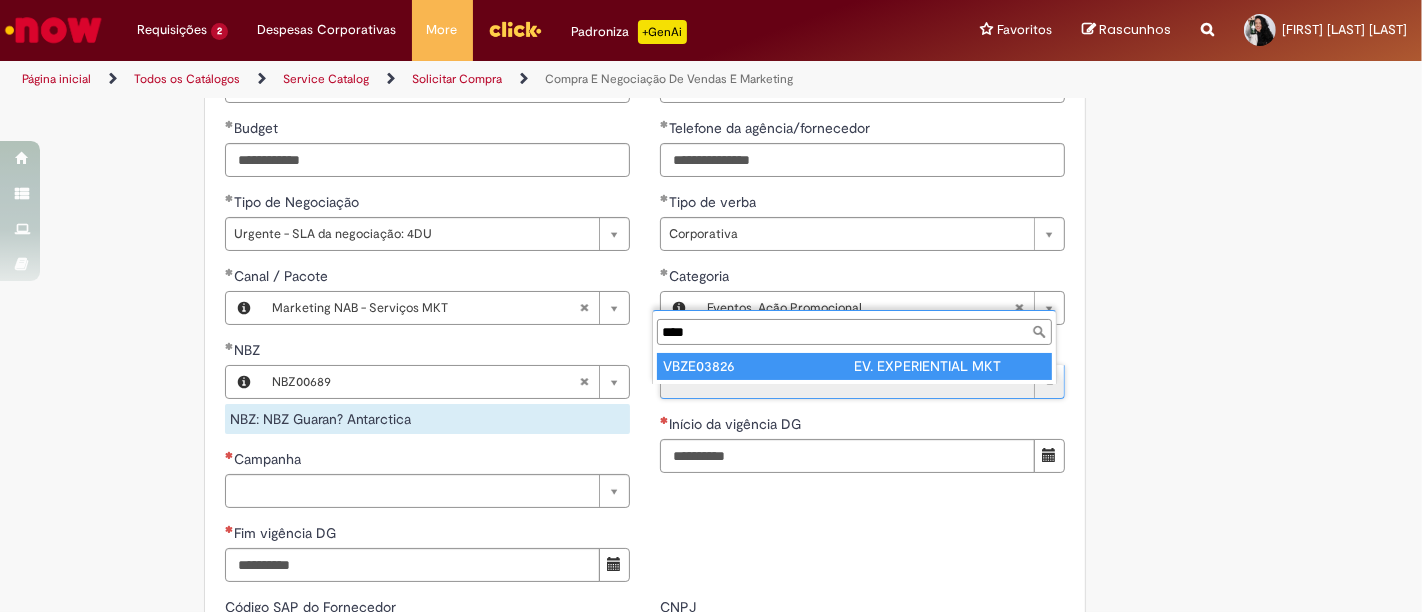 type on "****" 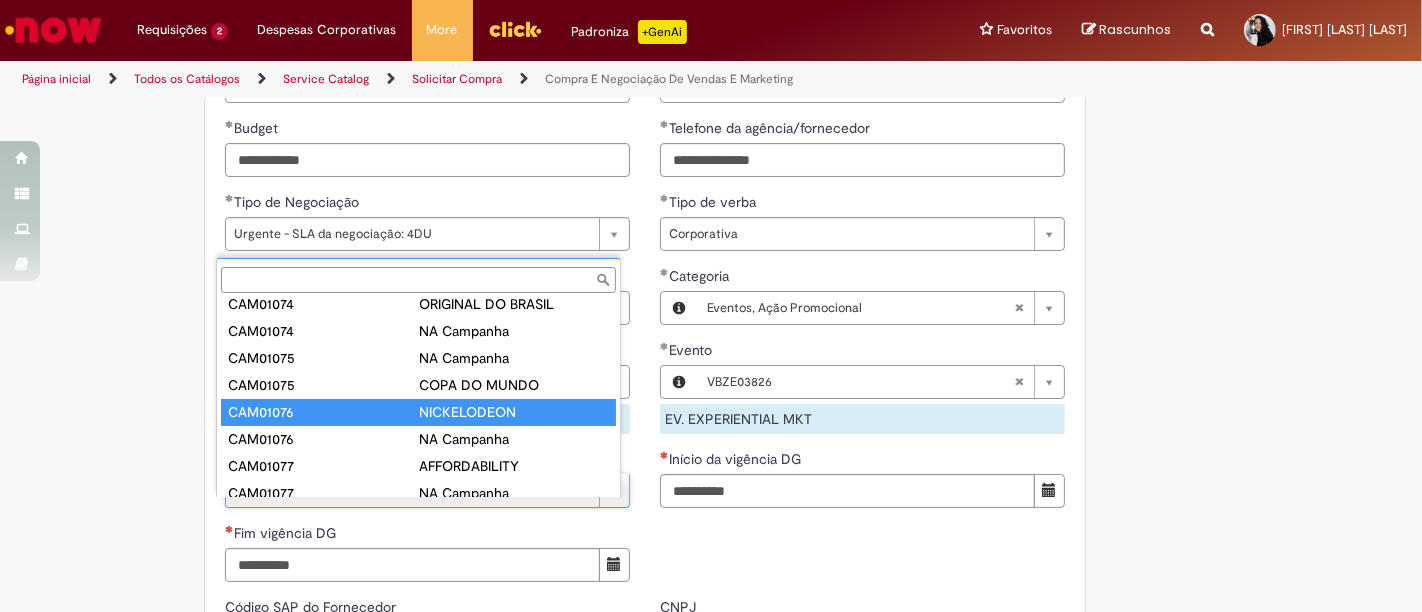 scroll, scrollTop: 212, scrollLeft: 0, axis: vertical 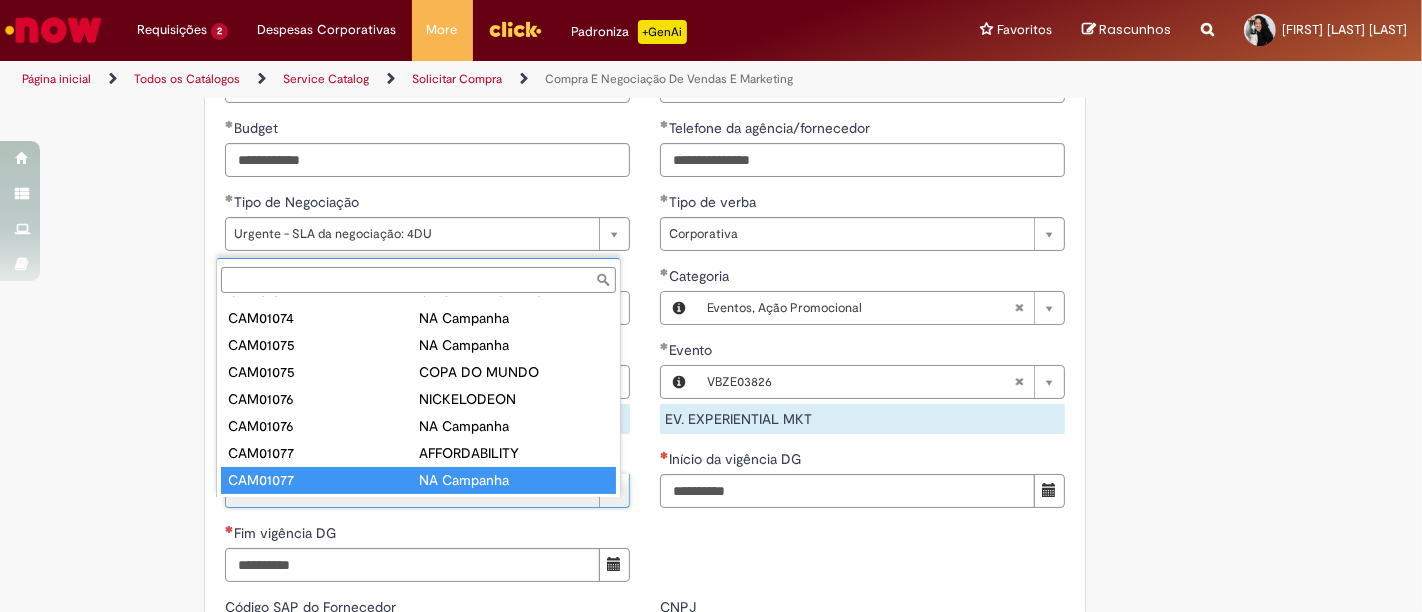type on "********" 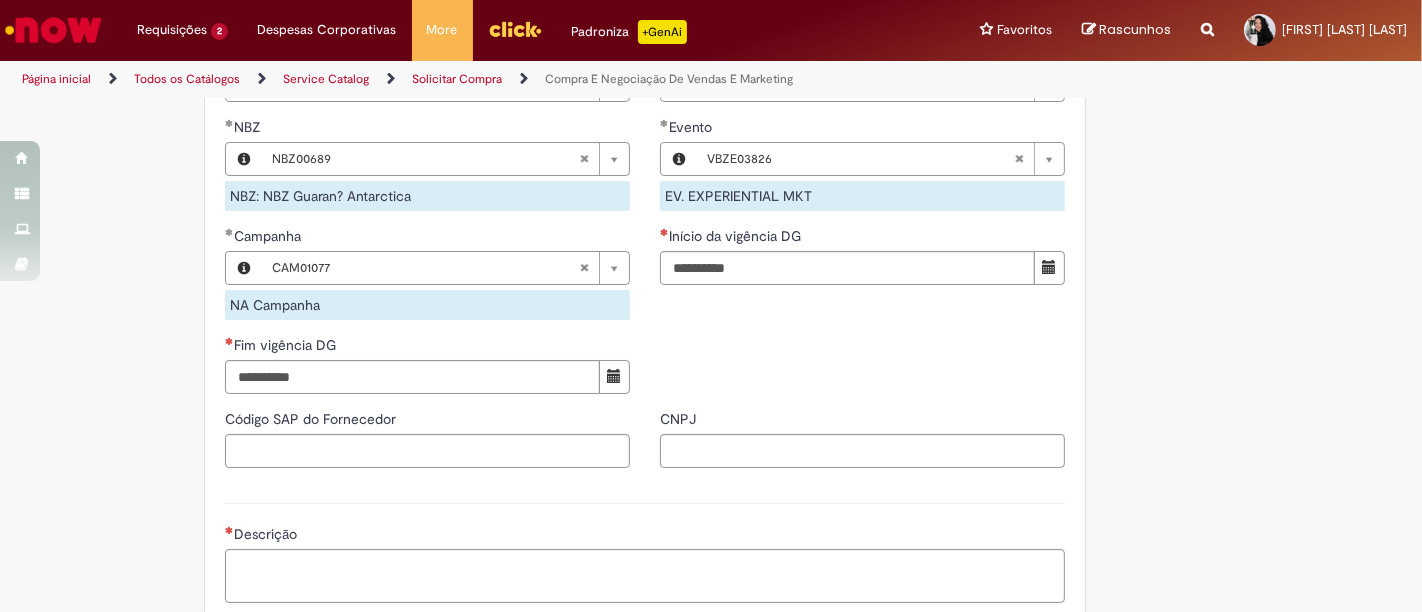scroll, scrollTop: 1222, scrollLeft: 0, axis: vertical 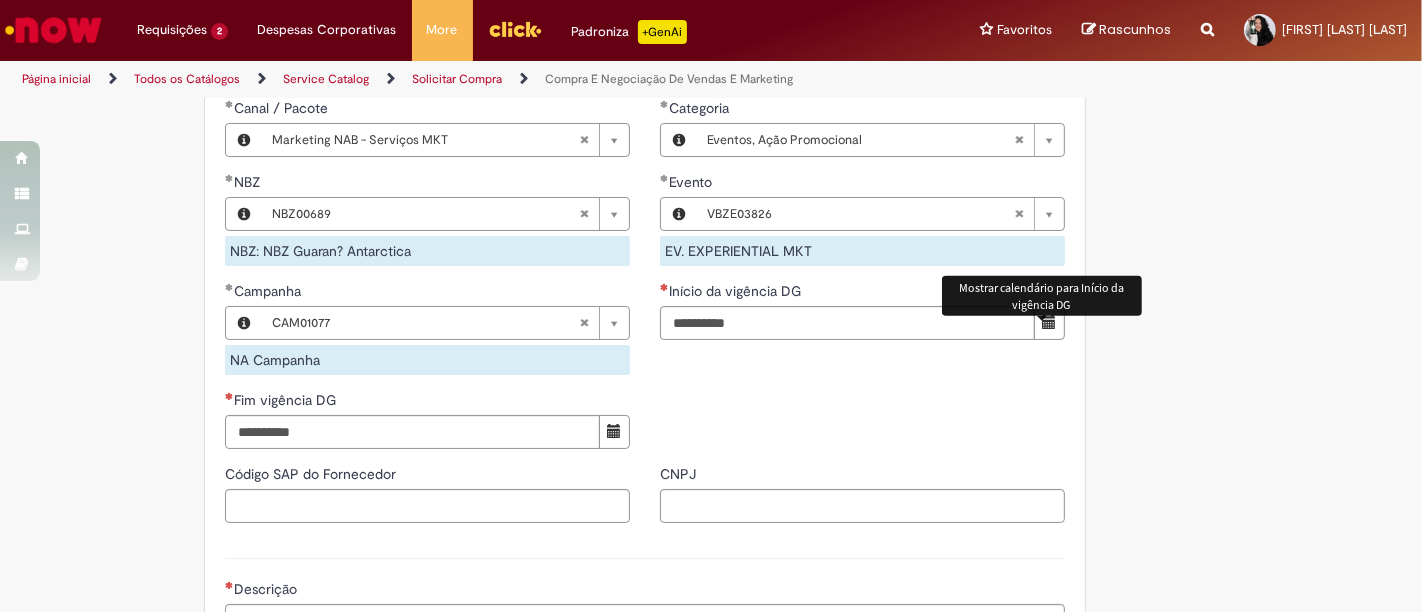 click at bounding box center [1049, 323] 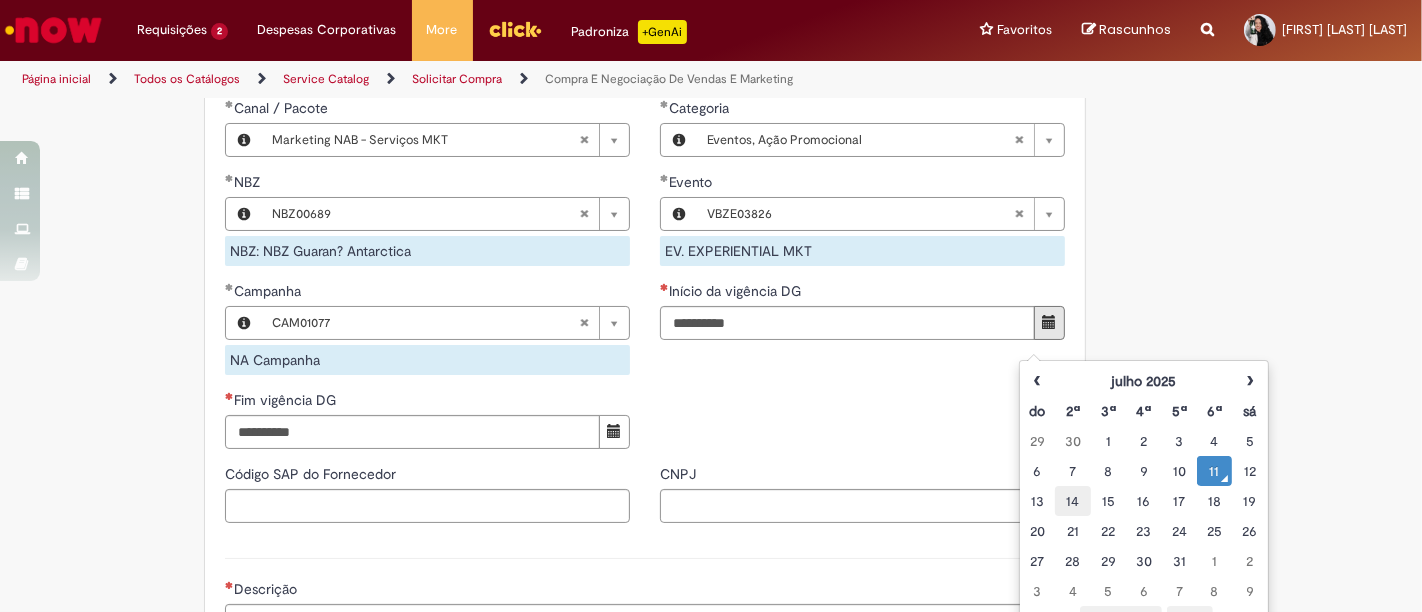 click on "14" at bounding box center (1072, 501) 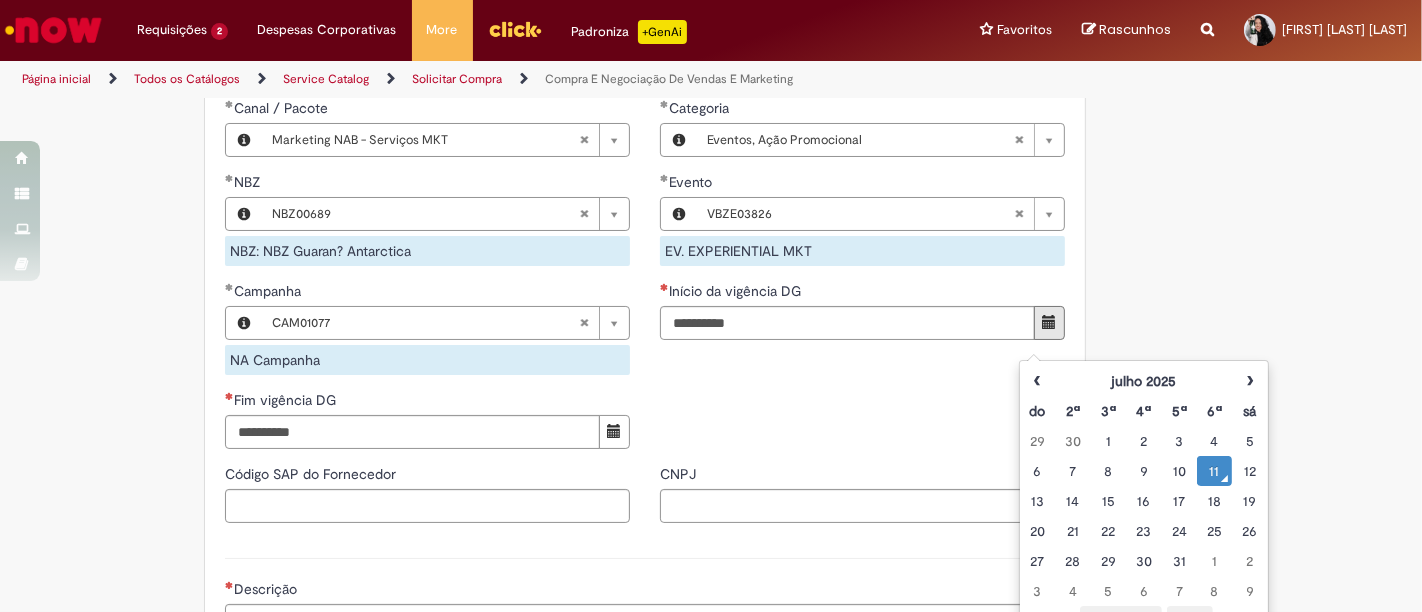 type on "**********" 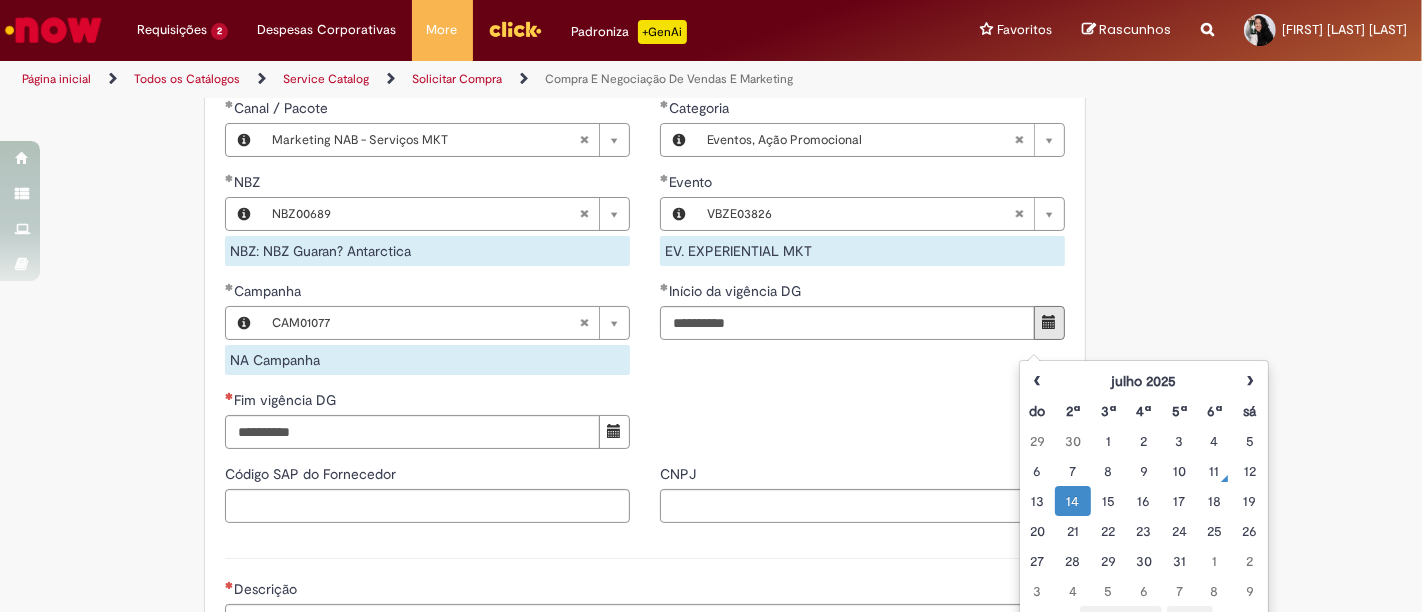 click on "**********" at bounding box center (645, 133) 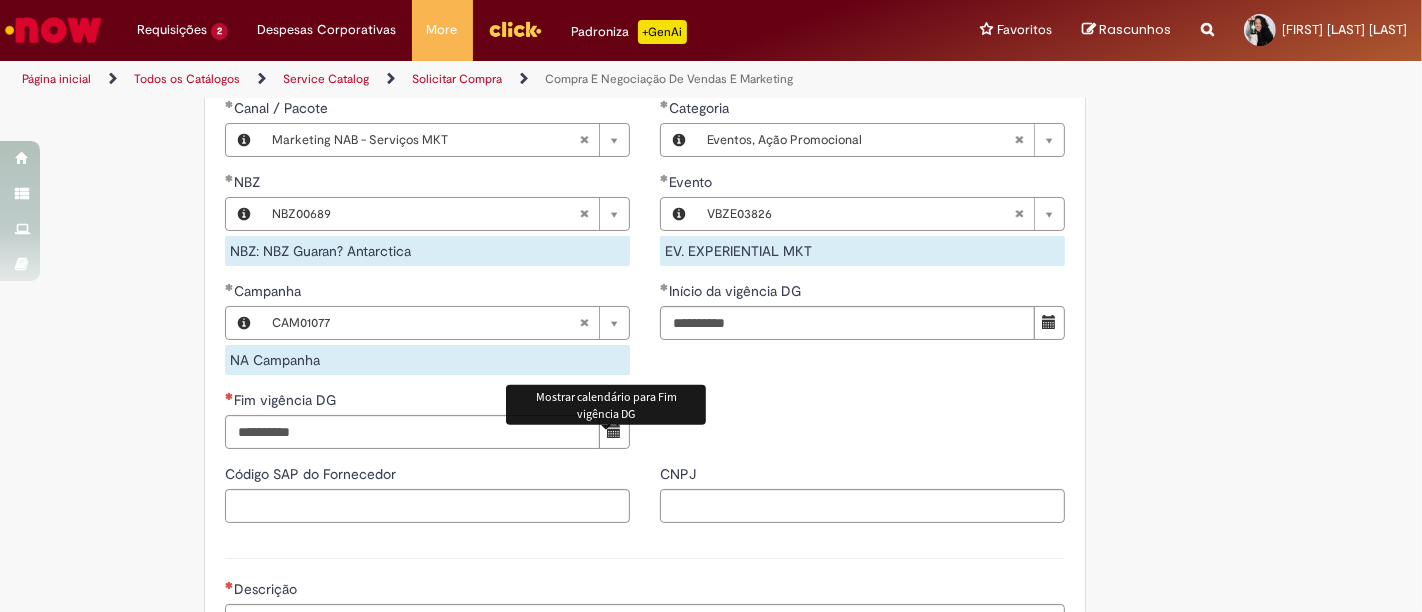 click at bounding box center (614, 431) 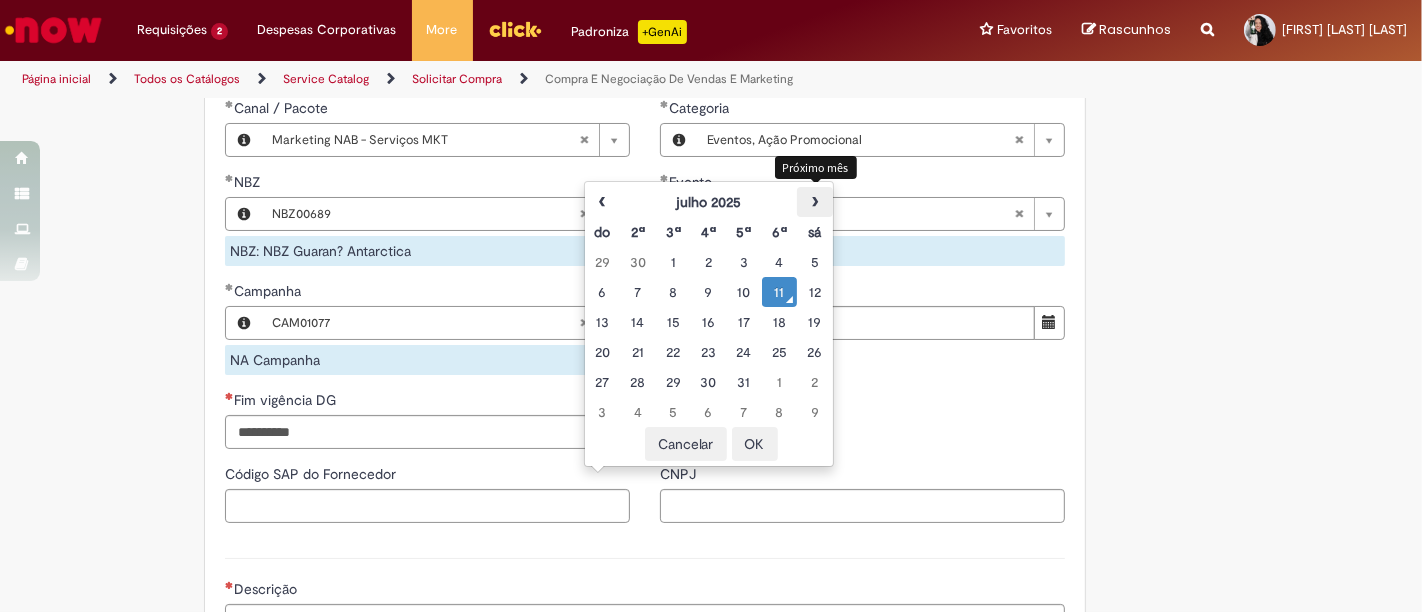 click on "›" at bounding box center [814, 202] 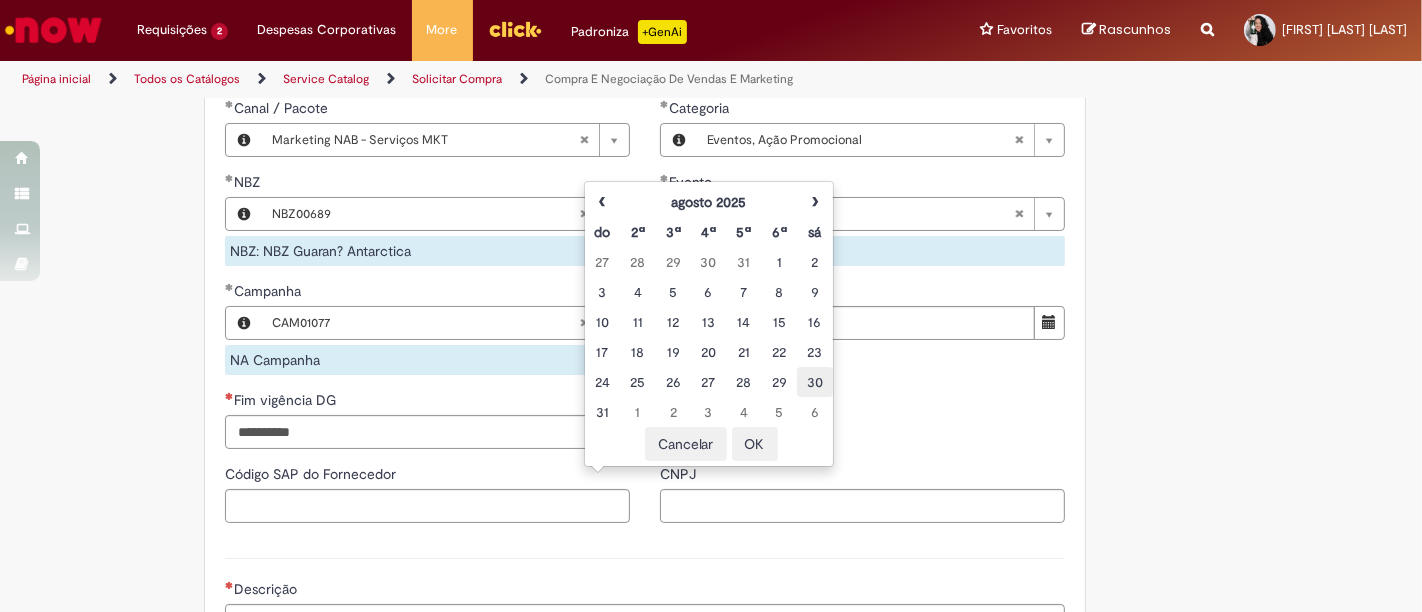 click on "30" at bounding box center (814, 382) 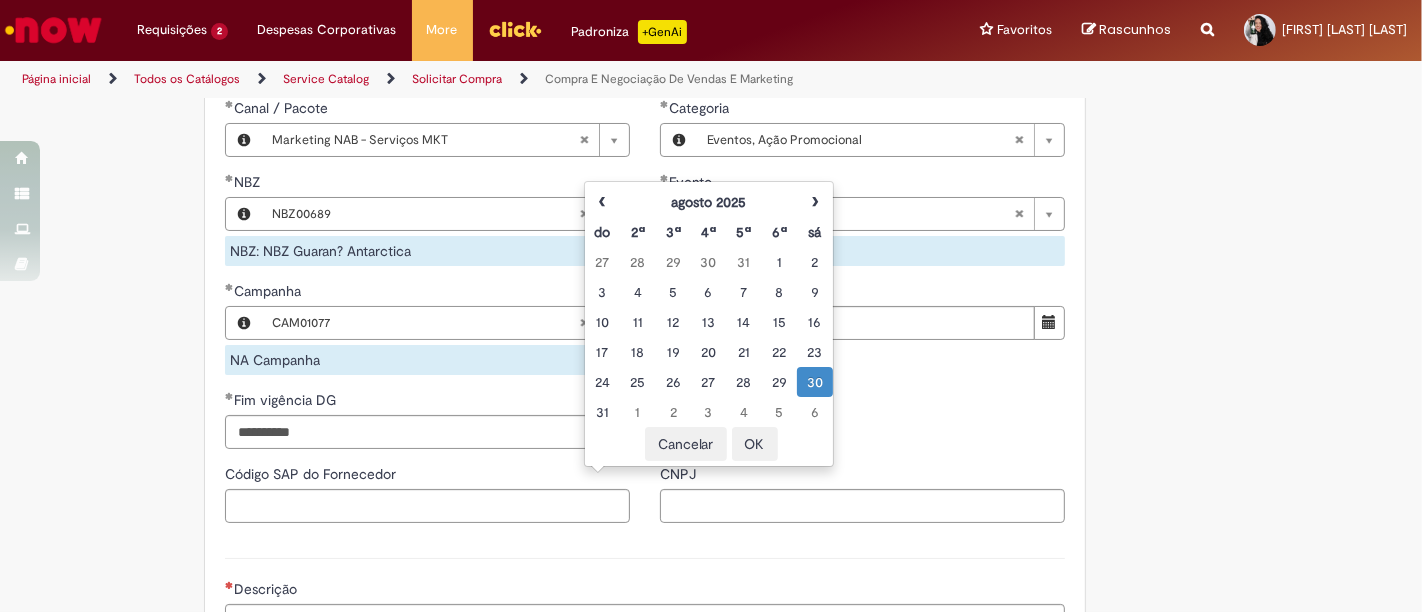 click on "Adicionar a Favoritos
Compra E Negociação De Vendas E Marketing
Chamado destinado para novas negociações e renegociações com verba de marketing, vendas ou capex comercial.
REGRAS DE UTILIZA ÇÃ O:
Esse chamado é apenas para   cotações e negociações de marketing e vendas   para o  fluxo antigo de compras de merchan, SAP ECC e VMV. Para negociações de vendas e MKT que usam o fluxo do S4 (SAP Fiori) Utilize o chamado de Commercial   AQUI
Lembre-se de anexar todas as evidências (cotações, informações, projetos e e-mails) que sejam úteis à negociação;
Nenhum campo preenchido por você pode ser alterado depois de o chamado ter sido aberto, por isso atente-se as informações preenchidas;
Esse chamado possui SLA de  4  ou  8 dias úteis  para a etapa de  negociação . Após essa etapa, é necessária sua validação para seguir com a tratativa;
Em caso de" at bounding box center (711, -49) 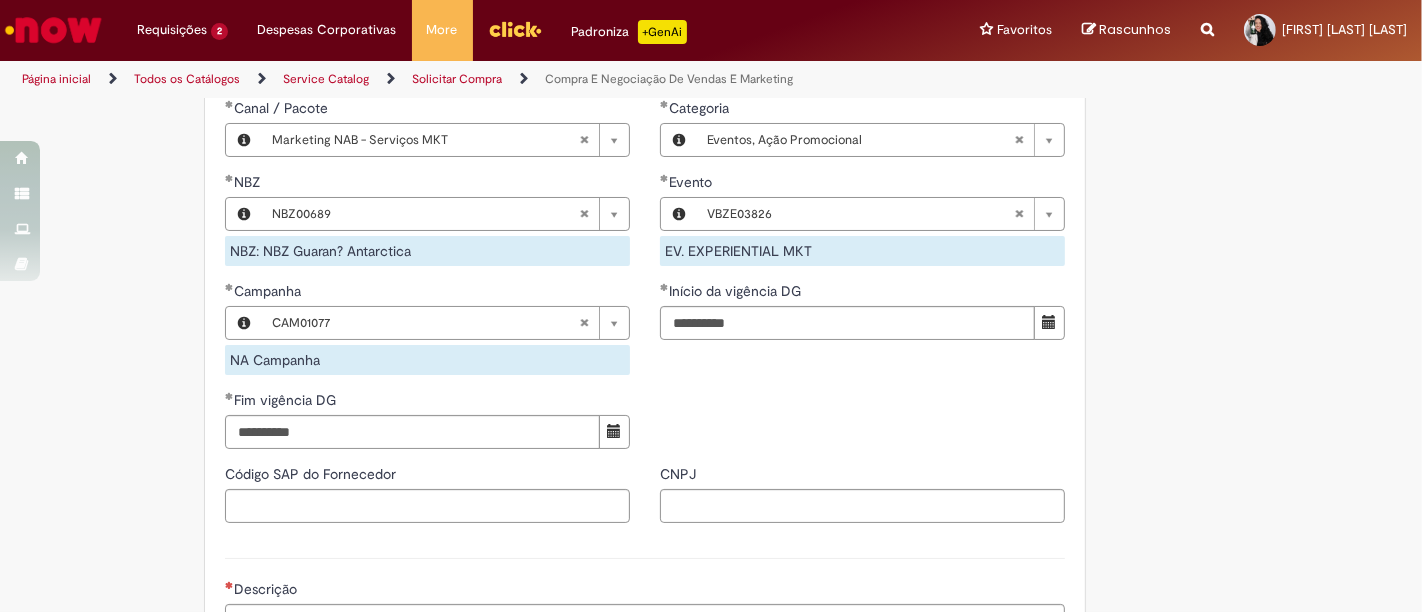 scroll, scrollTop: 1650, scrollLeft: 0, axis: vertical 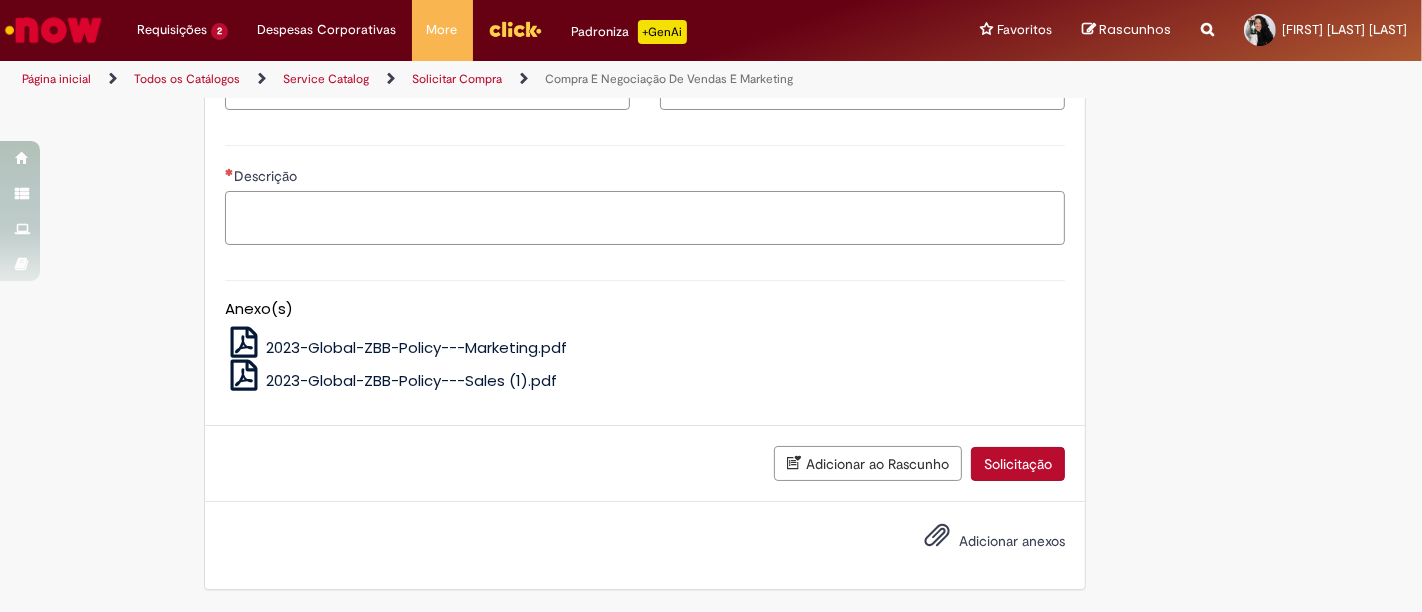 click on "Descrição" at bounding box center (645, 217) 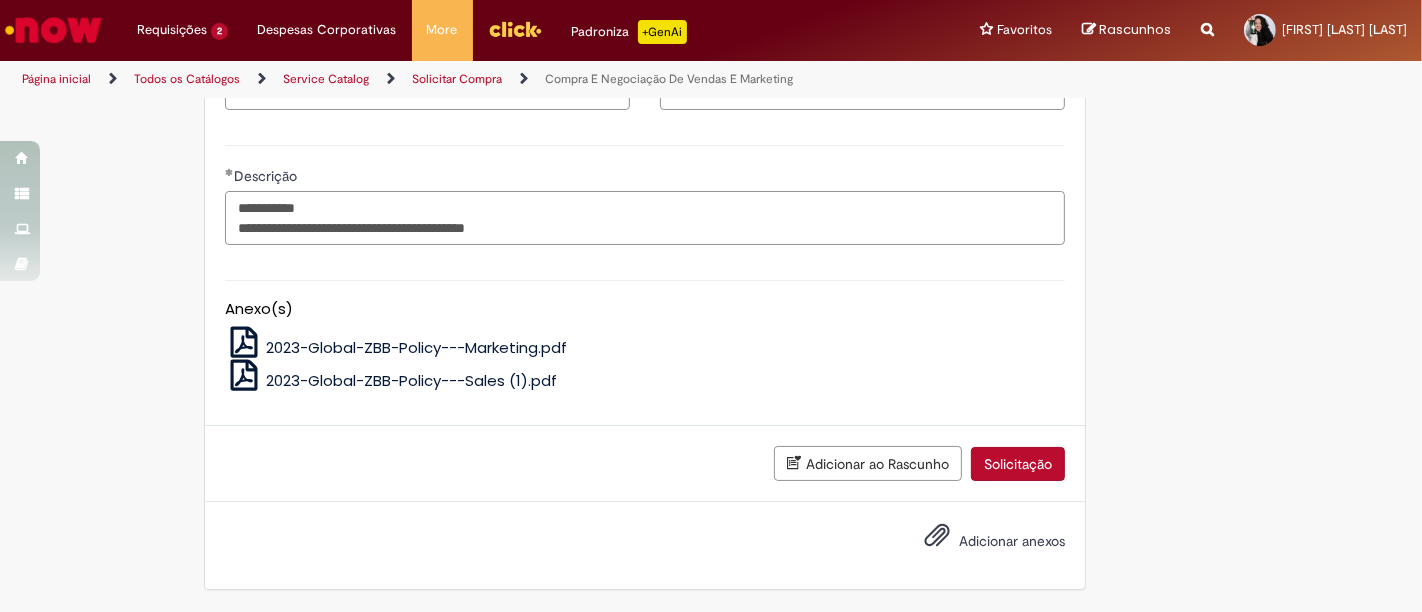 type on "**********" 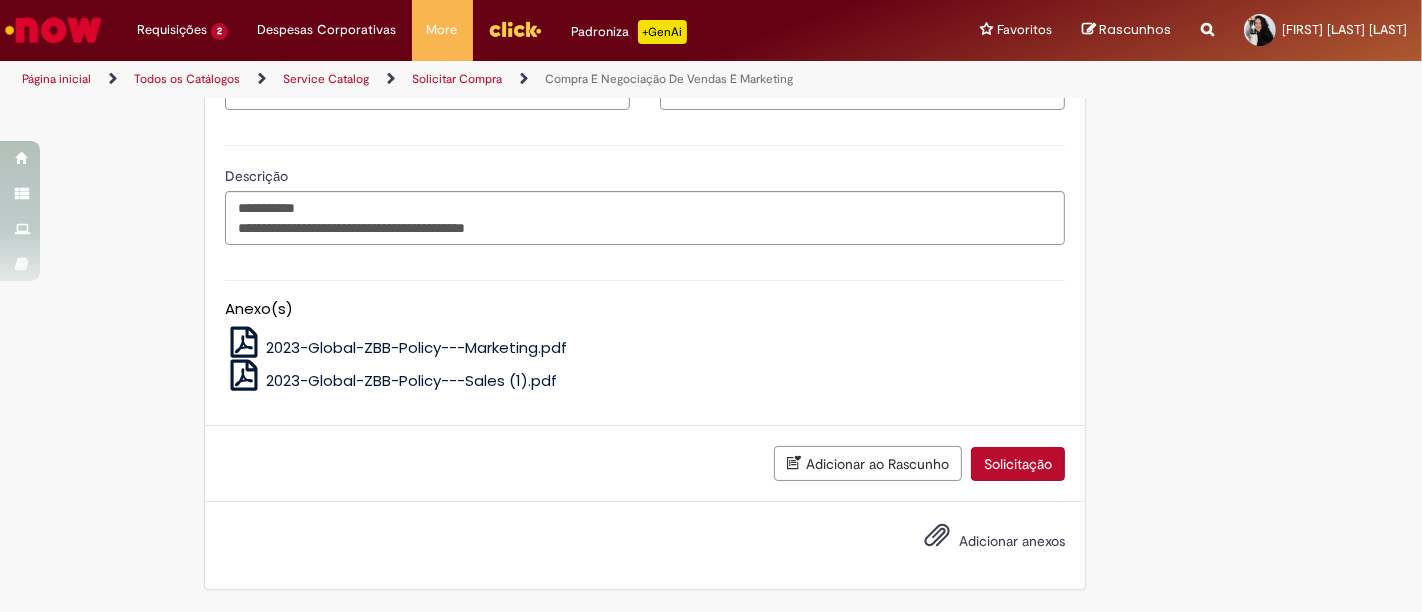 click on "Anexo(s)
2023-Global-ZBB-Policy---Marketing.pdf
2023-Global-ZBB-Policy---Sales (1).pdf" at bounding box center [645, 346] 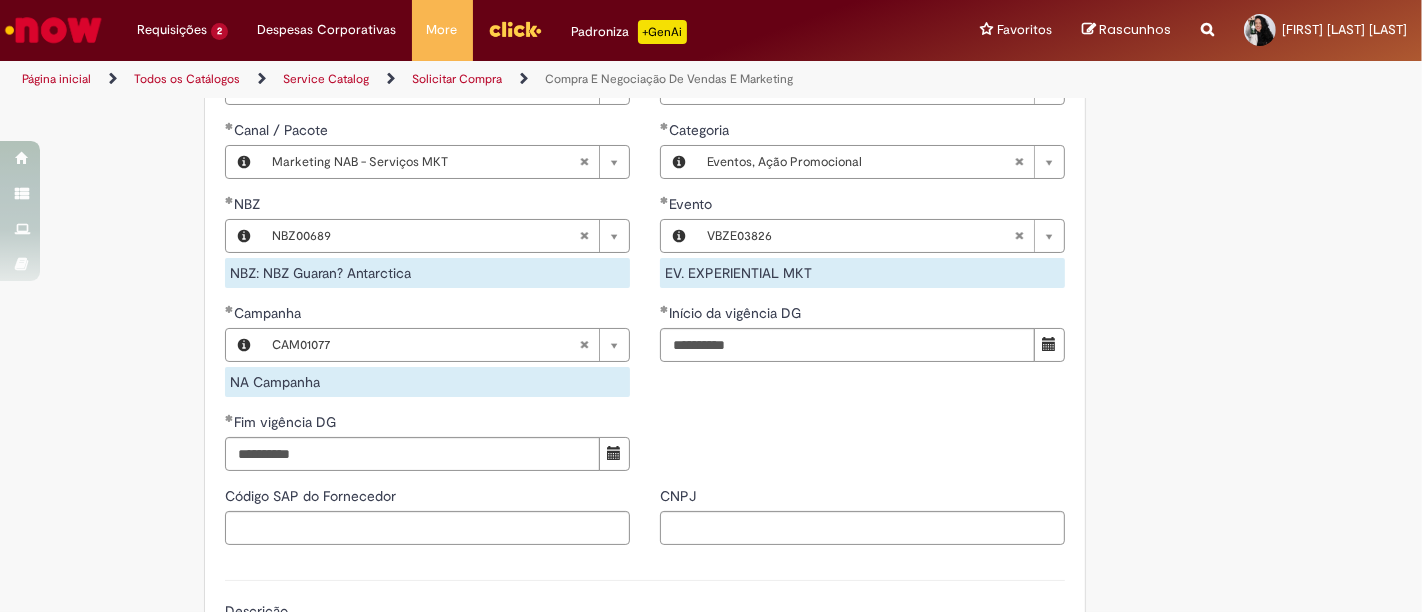 scroll, scrollTop: 749, scrollLeft: 0, axis: vertical 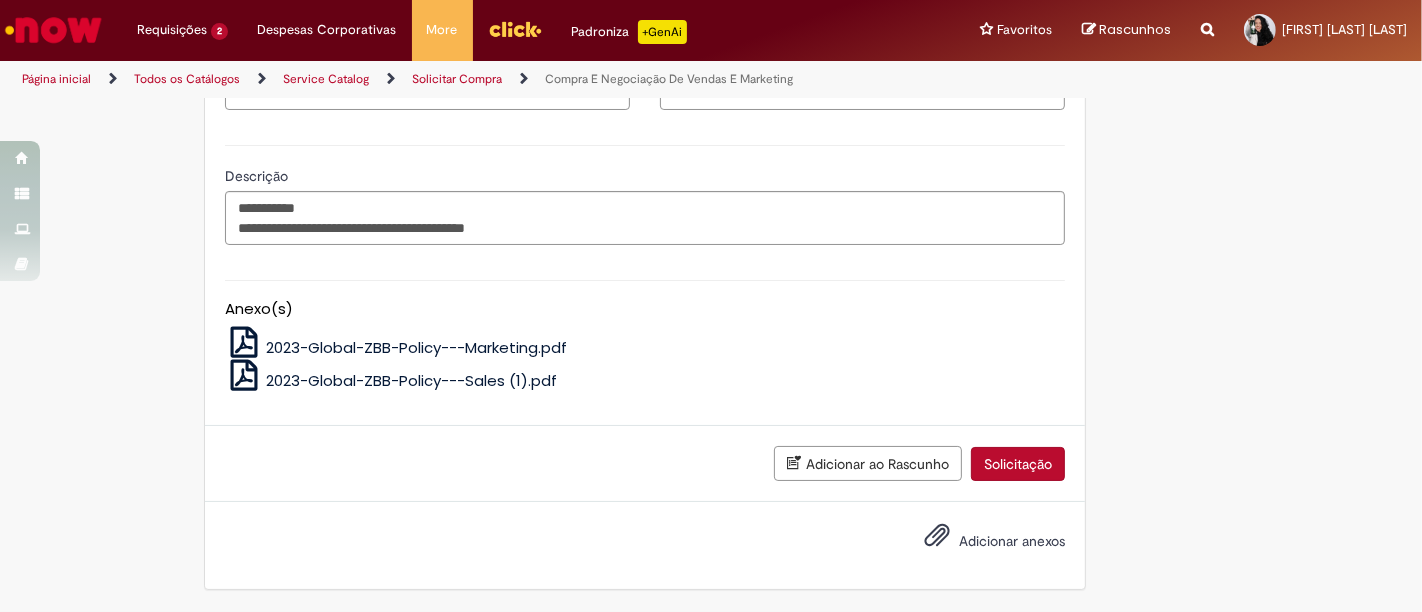 click on "Adicionar anexos" at bounding box center (980, 542) 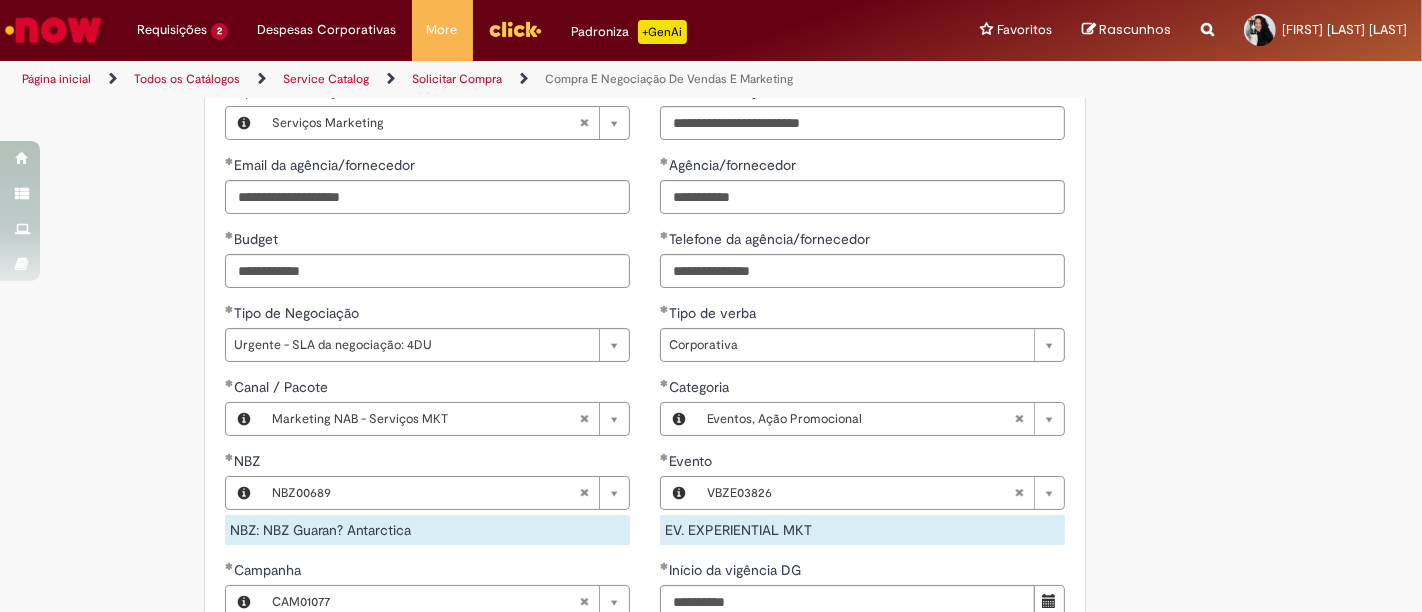 scroll, scrollTop: 1722, scrollLeft: 0, axis: vertical 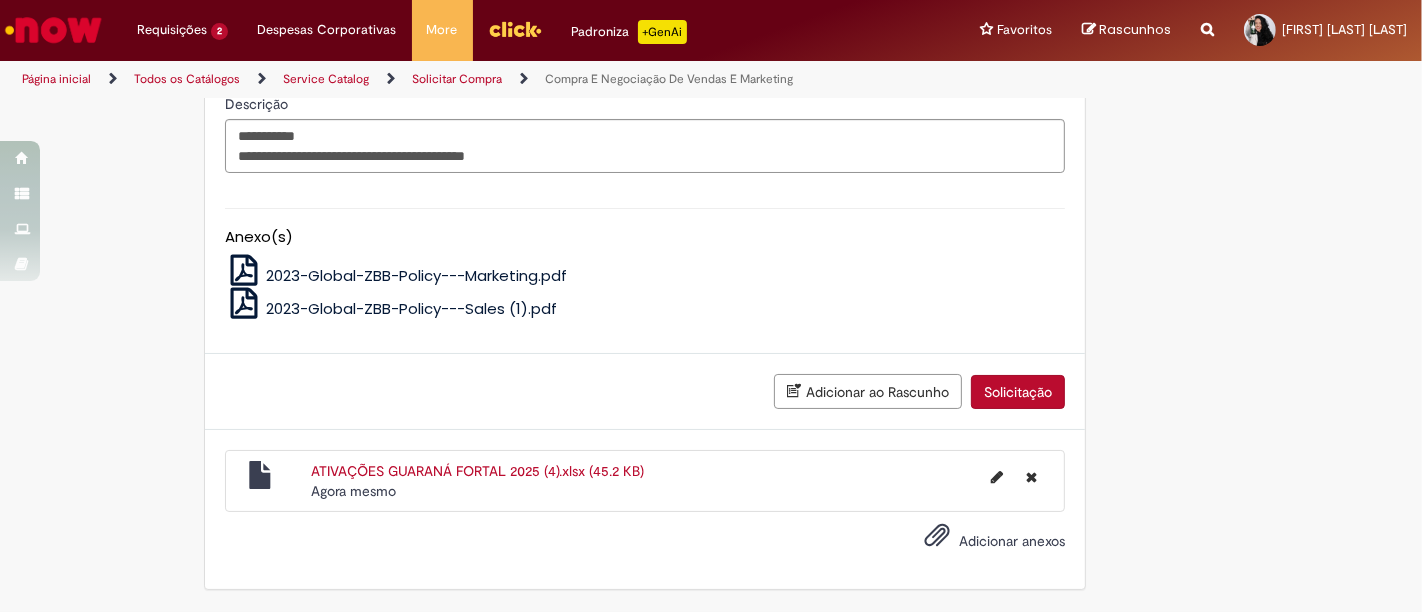 click on "Solicitação" at bounding box center (1018, 392) 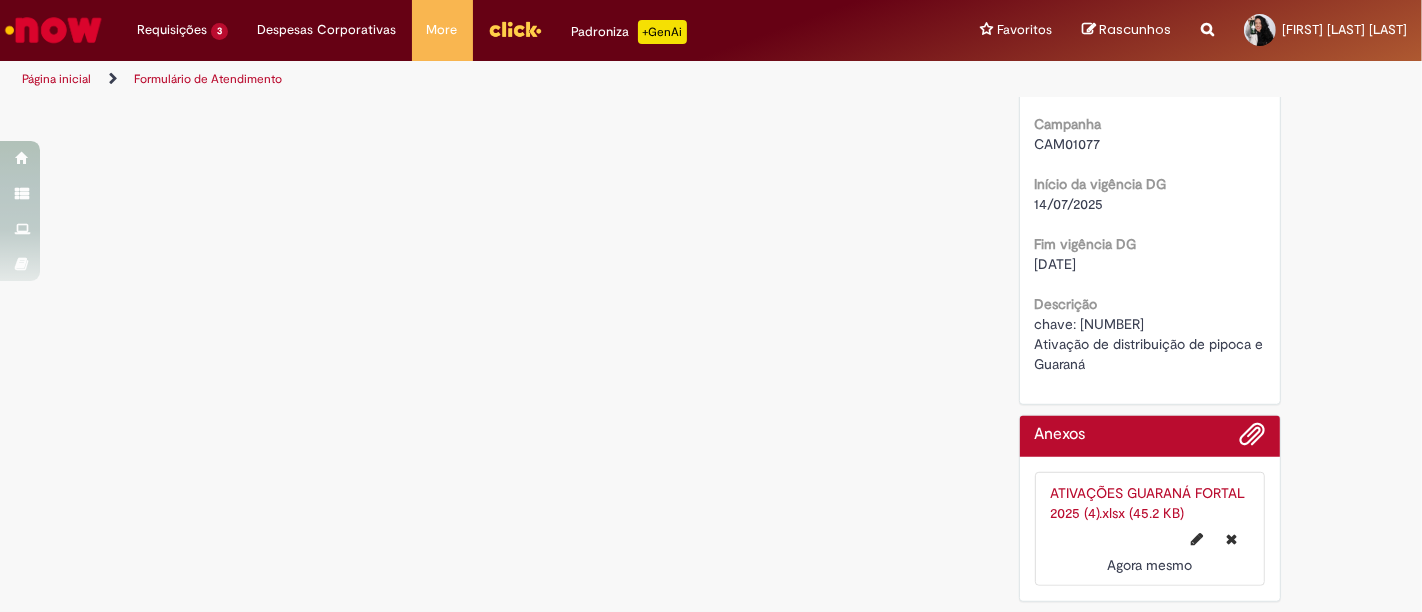 scroll, scrollTop: 0, scrollLeft: 0, axis: both 